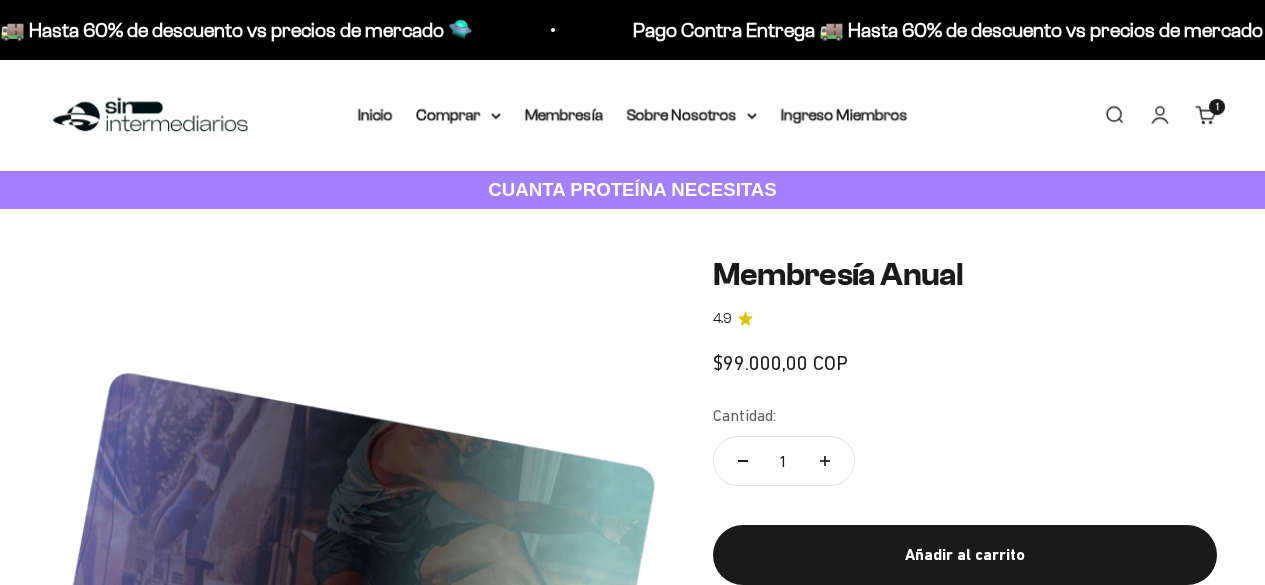 scroll, scrollTop: 0, scrollLeft: 0, axis: both 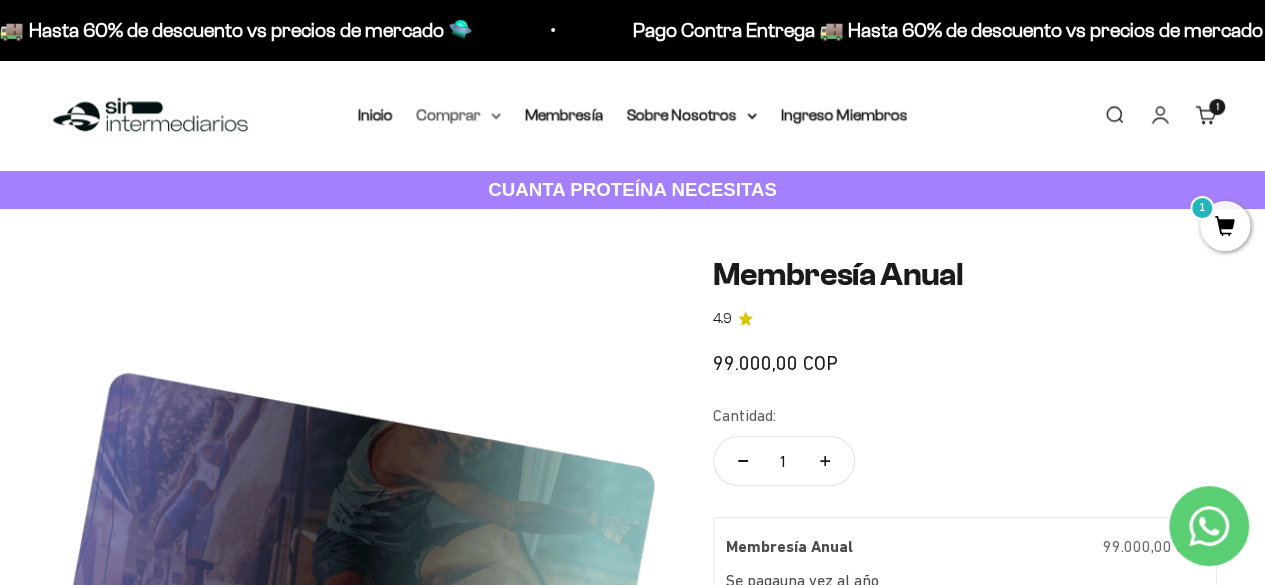 click on "Comprar" at bounding box center [459, 115] 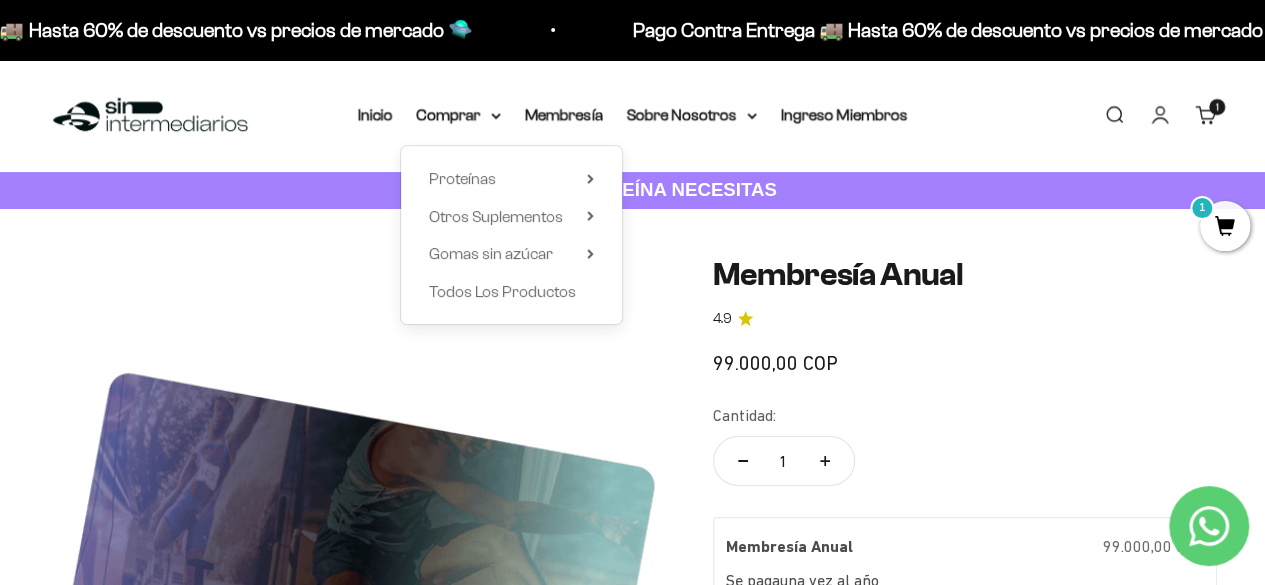 click on "Proteínas
Ver Todos
Whey
Iso
Vegan
Shaker" at bounding box center (511, 235) 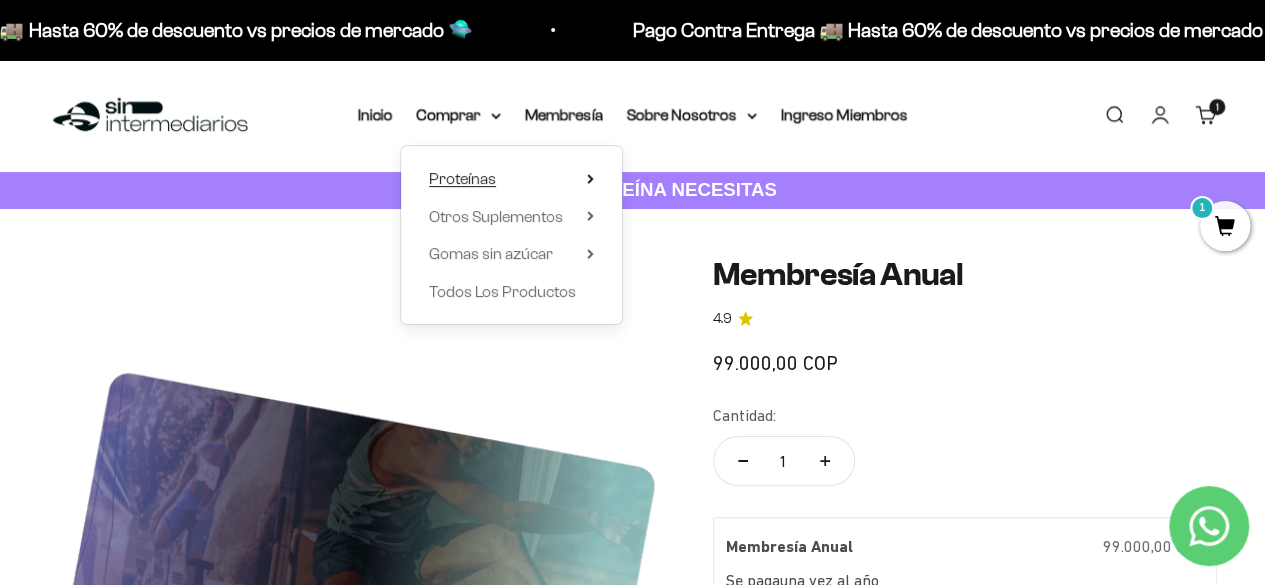 click on "Proteínas" at bounding box center [462, 178] 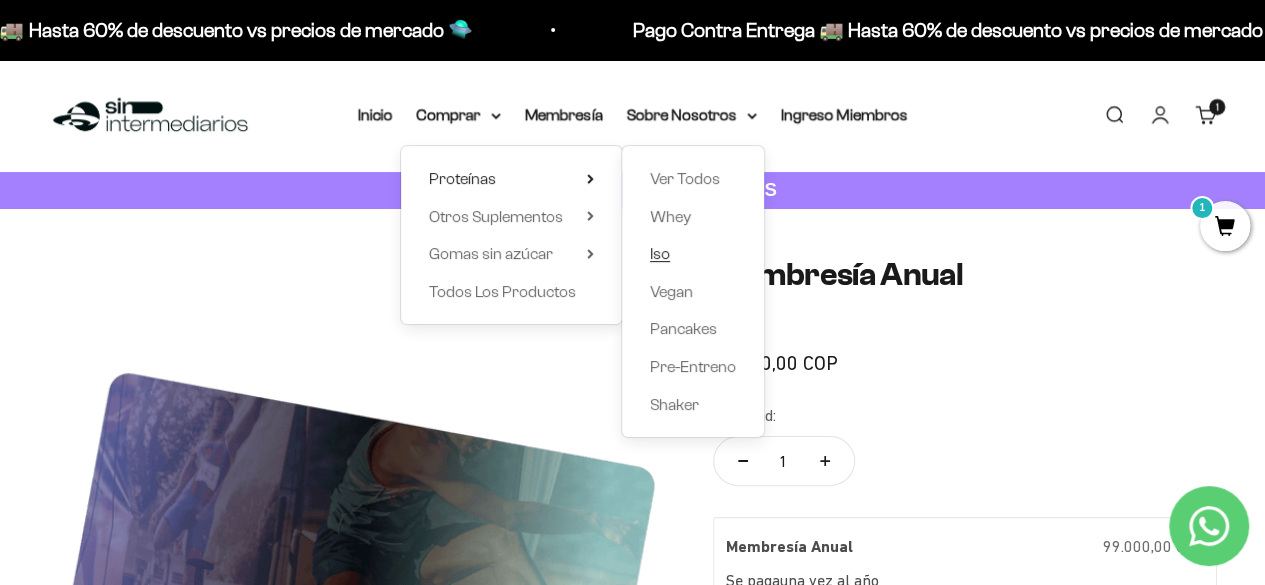 click on "Iso" at bounding box center [660, 253] 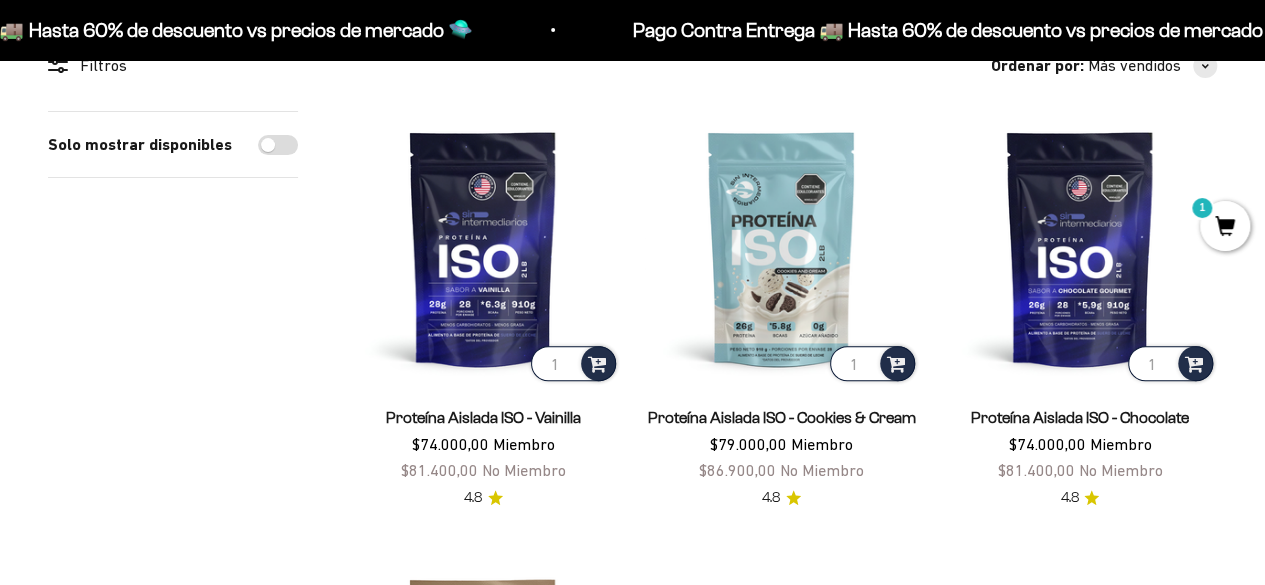 scroll, scrollTop: 212, scrollLeft: 0, axis: vertical 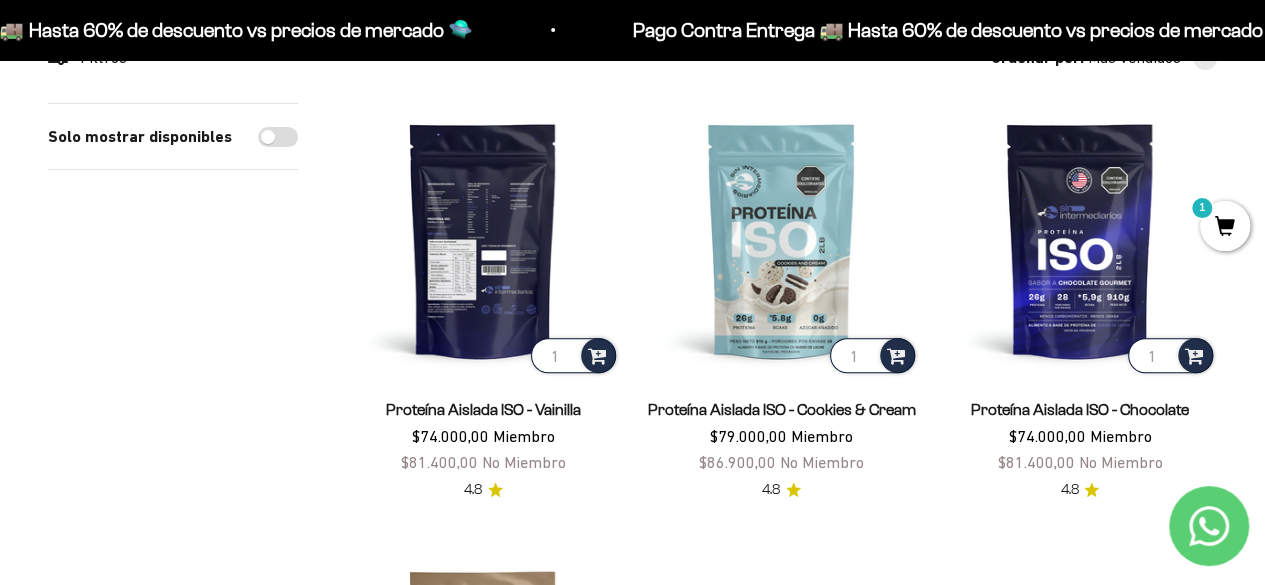 click at bounding box center [483, 240] 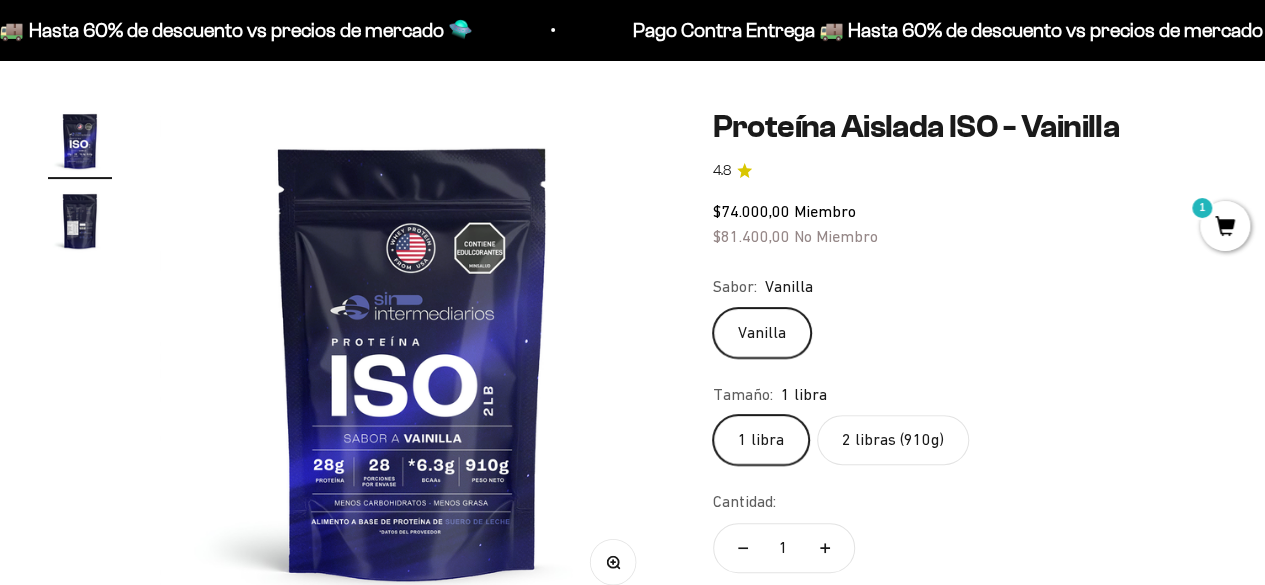 scroll, scrollTop: 148, scrollLeft: 0, axis: vertical 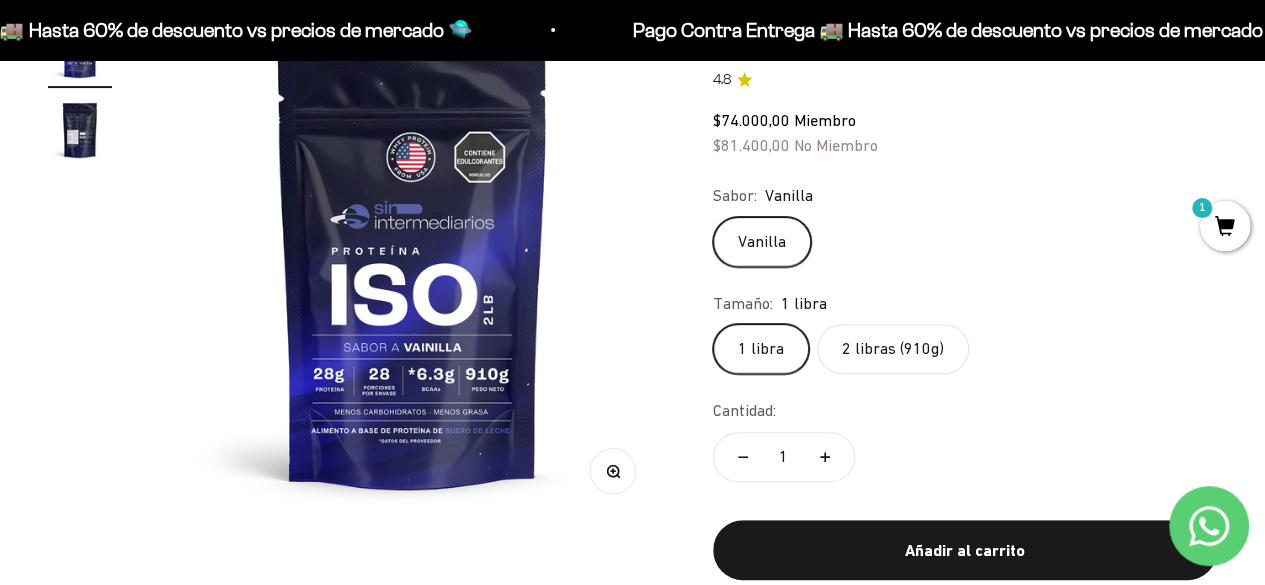 click on "2 libras (910g)" 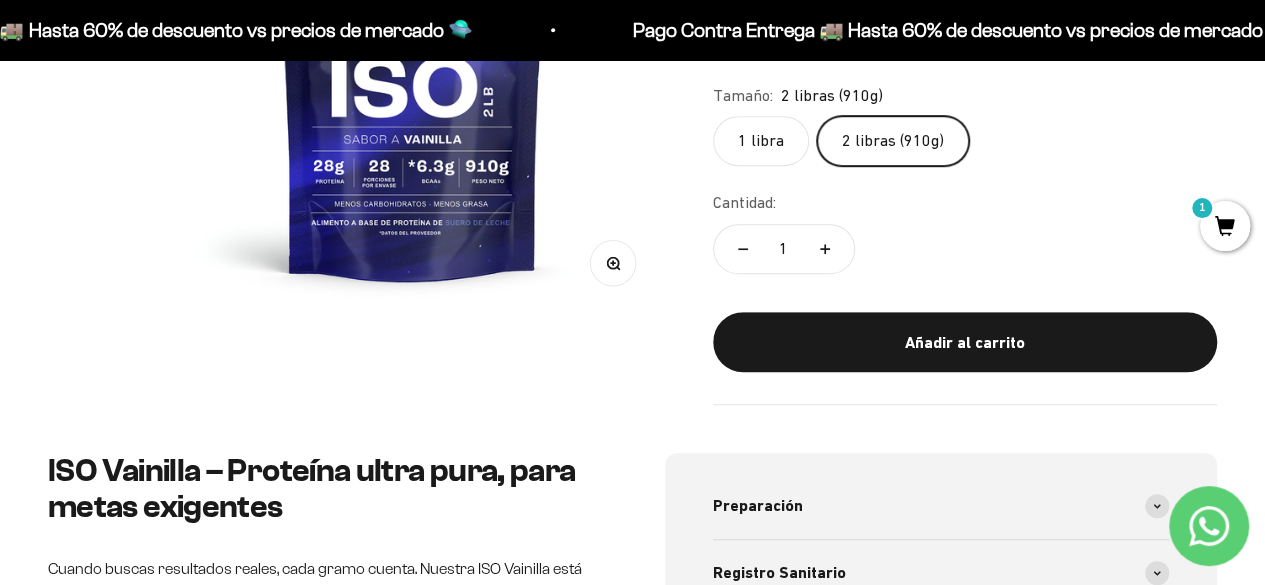 scroll, scrollTop: 449, scrollLeft: 0, axis: vertical 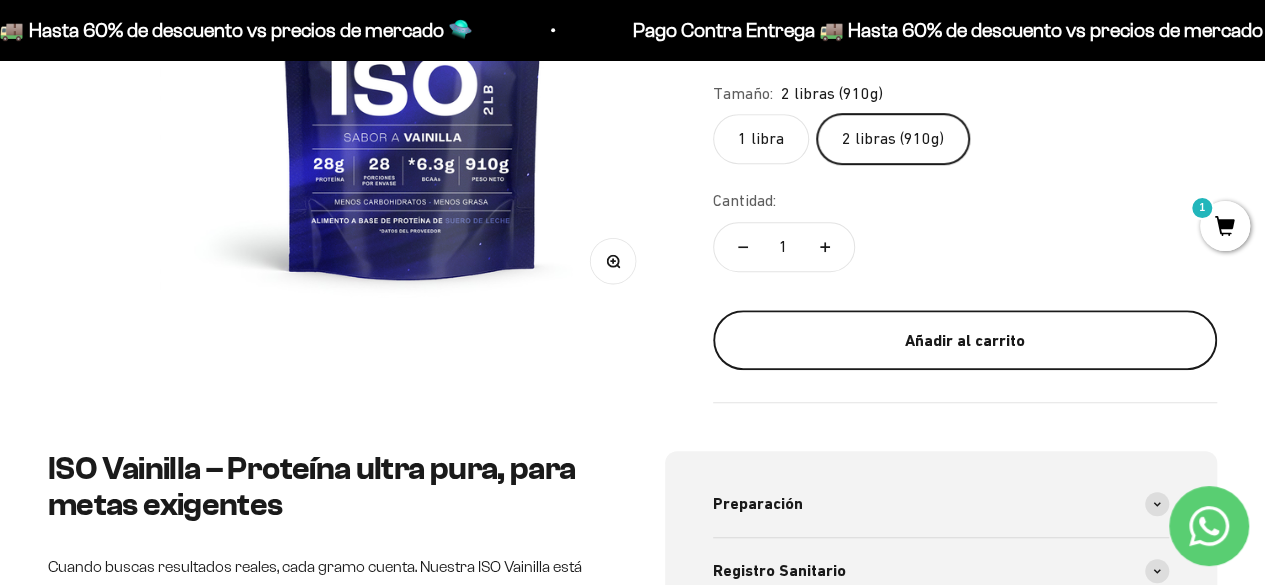 click on "Añadir al carrito" at bounding box center [965, 341] 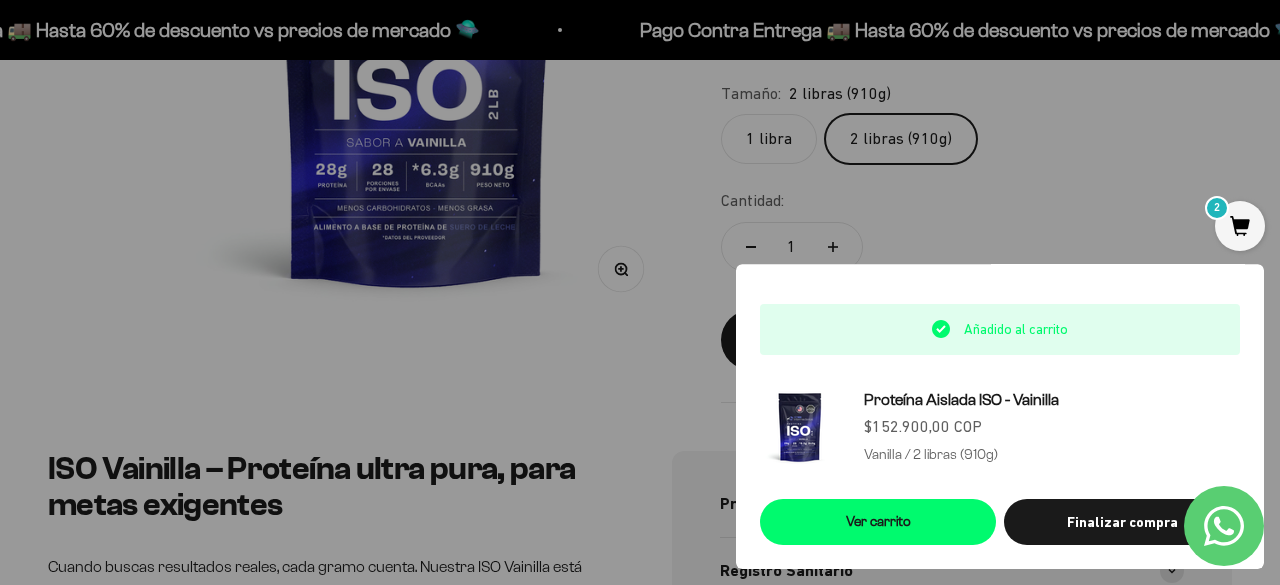 click at bounding box center [640, 292] 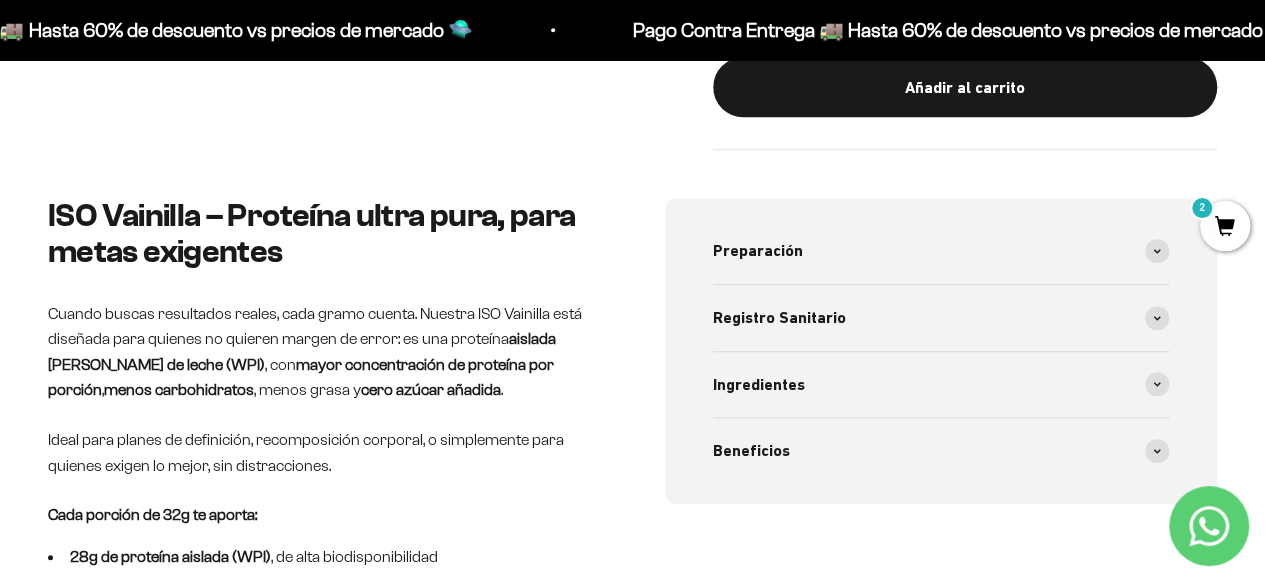 scroll, scrollTop: 703, scrollLeft: 0, axis: vertical 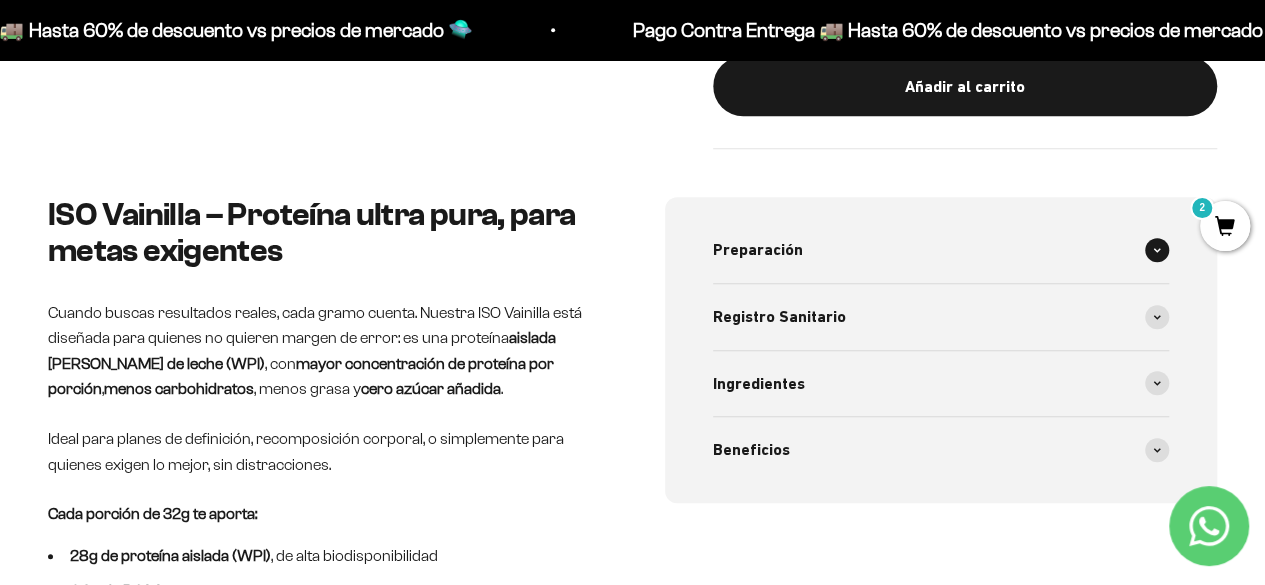 click at bounding box center (1157, 250) 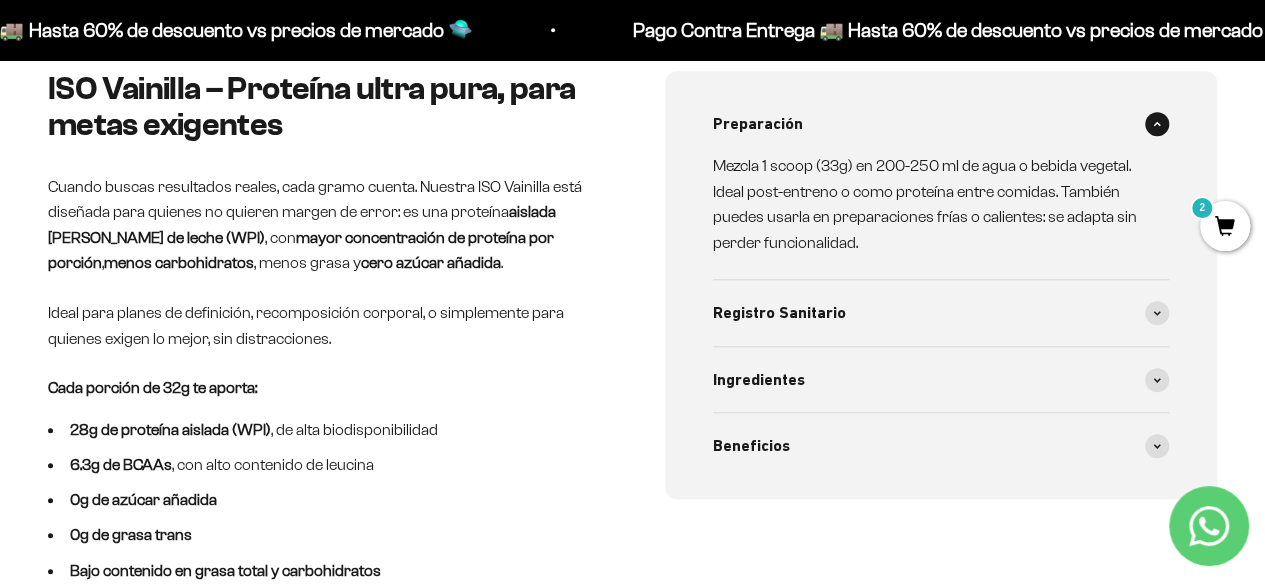scroll, scrollTop: 840, scrollLeft: 0, axis: vertical 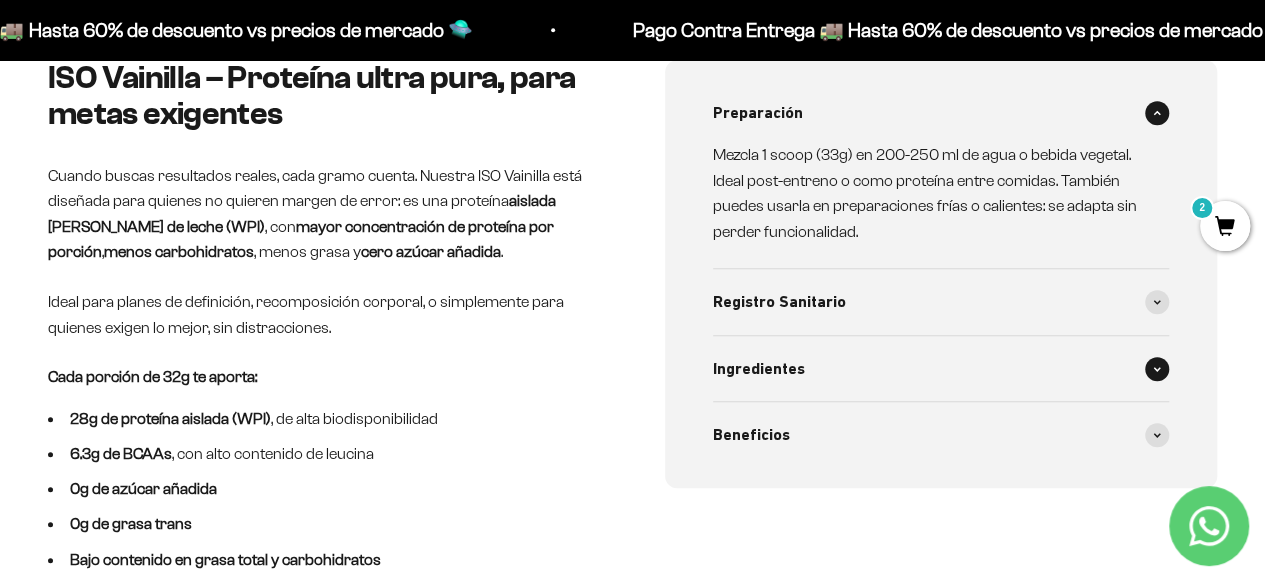 click at bounding box center (1157, 369) 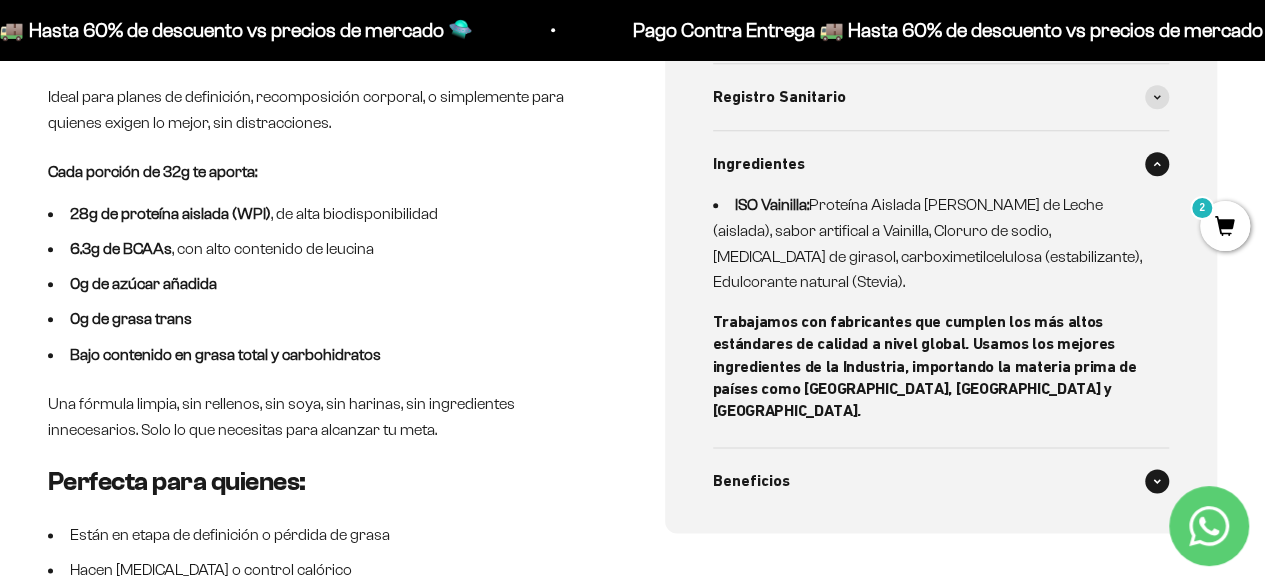 scroll, scrollTop: 1046, scrollLeft: 0, axis: vertical 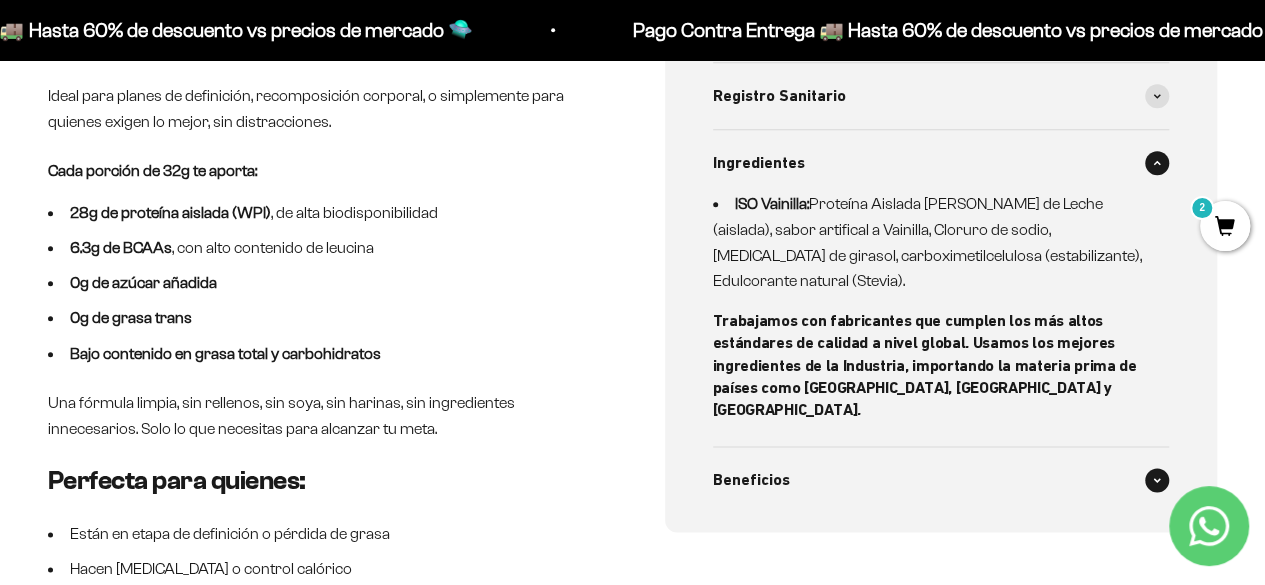 click at bounding box center [1157, 480] 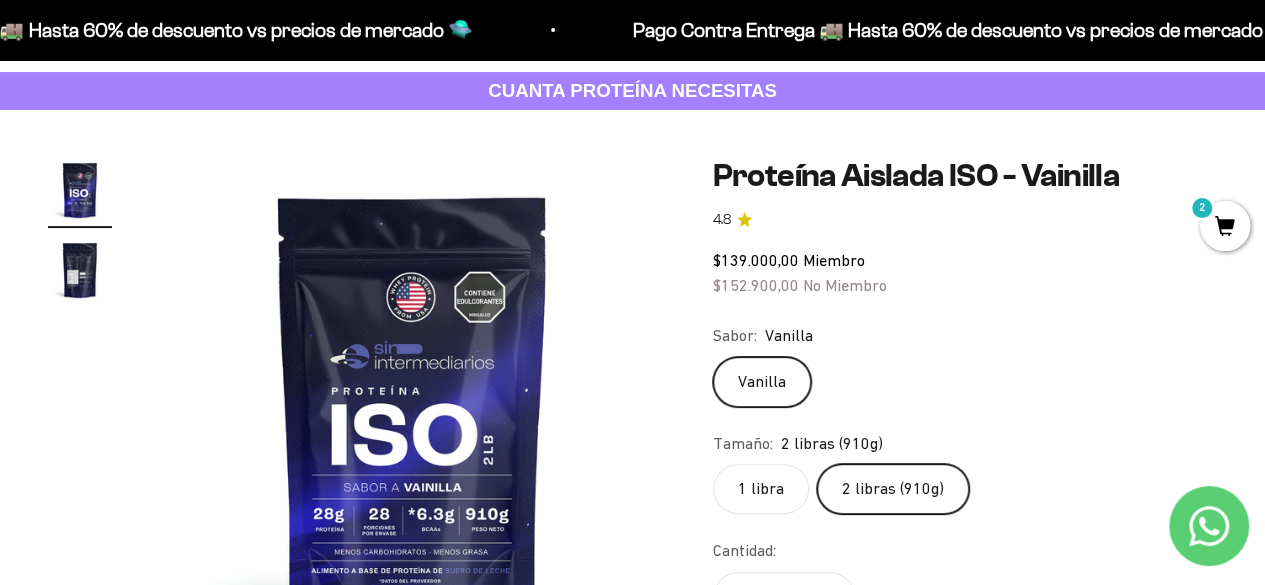 scroll, scrollTop: 0, scrollLeft: 0, axis: both 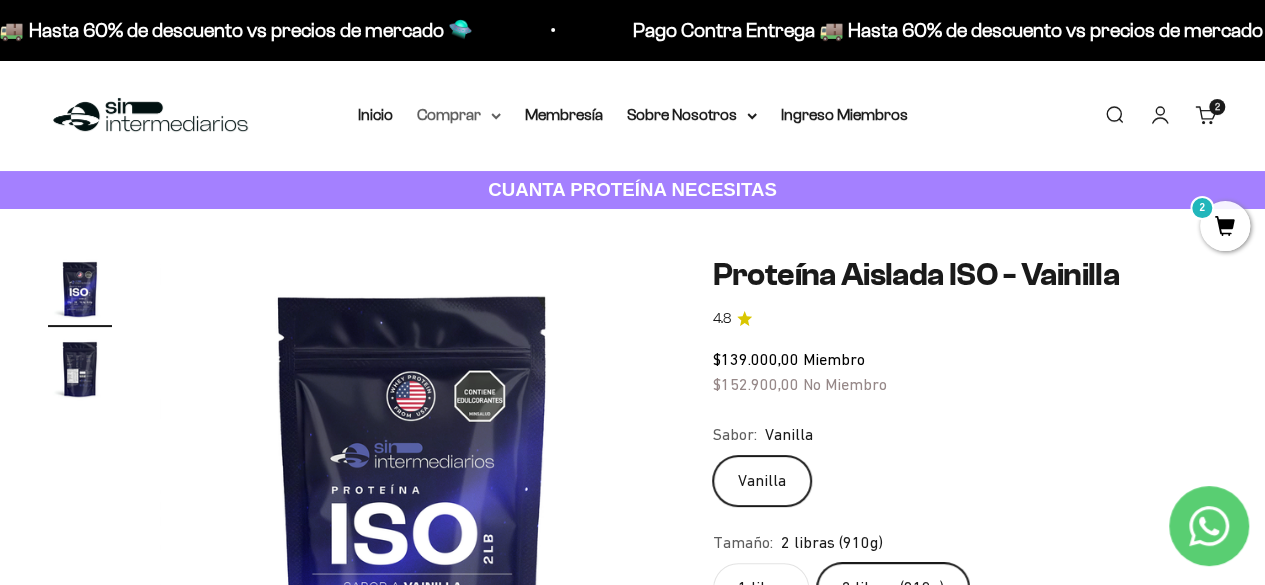 click on "Comprar" at bounding box center (459, 115) 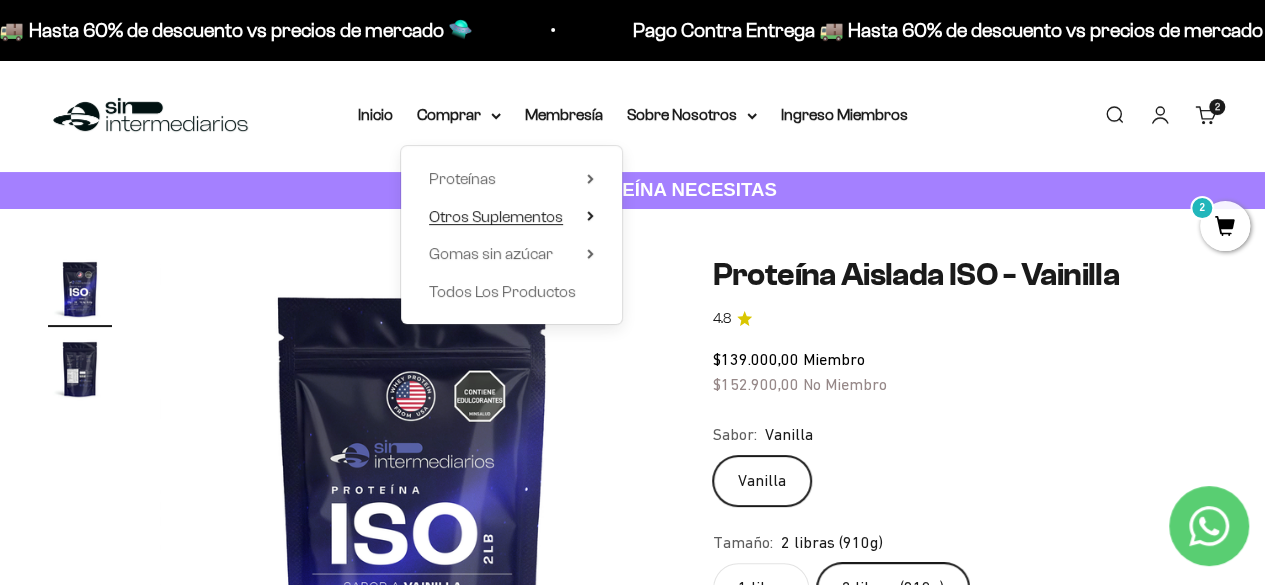 click on "Otros Suplementos" at bounding box center (496, 216) 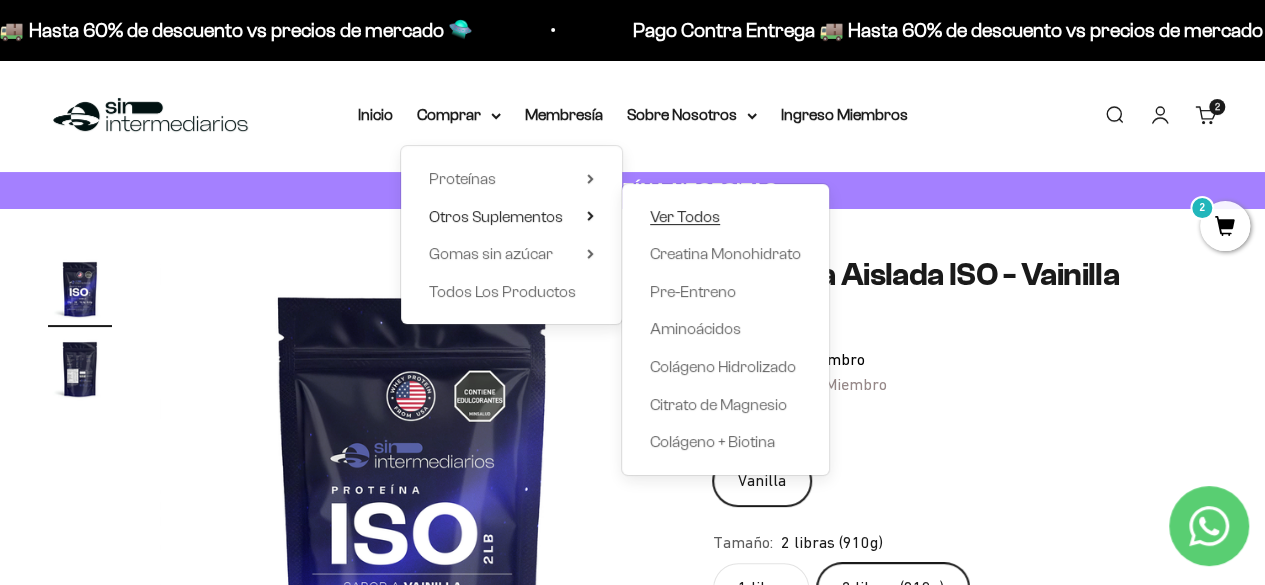click on "Ver Todos" at bounding box center [685, 216] 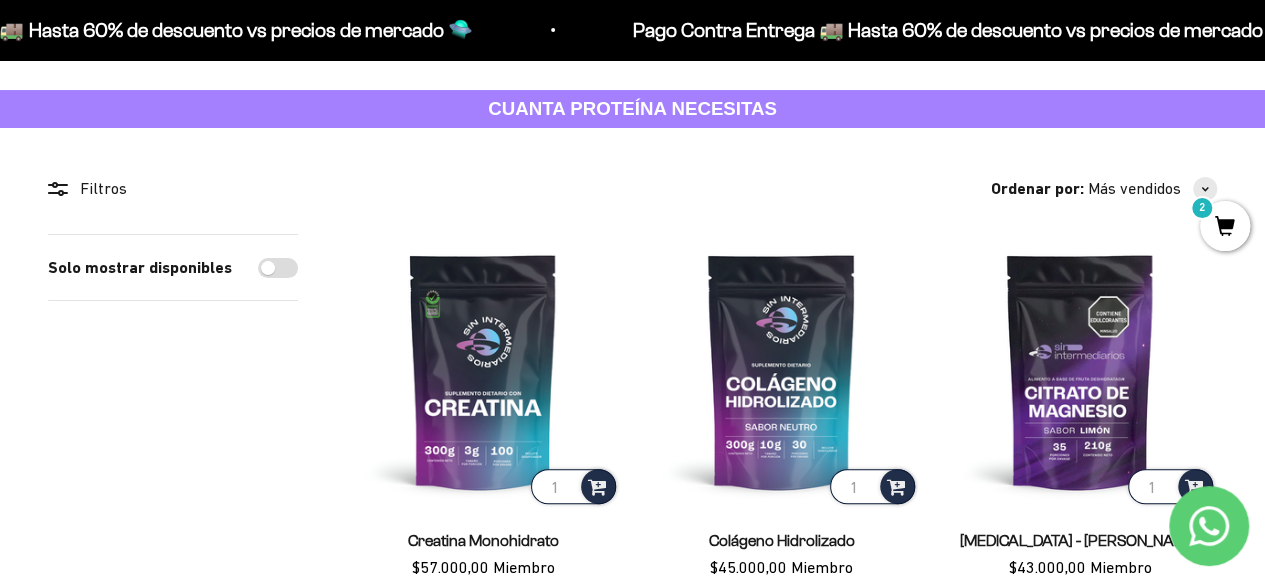 scroll, scrollTop: 0, scrollLeft: 0, axis: both 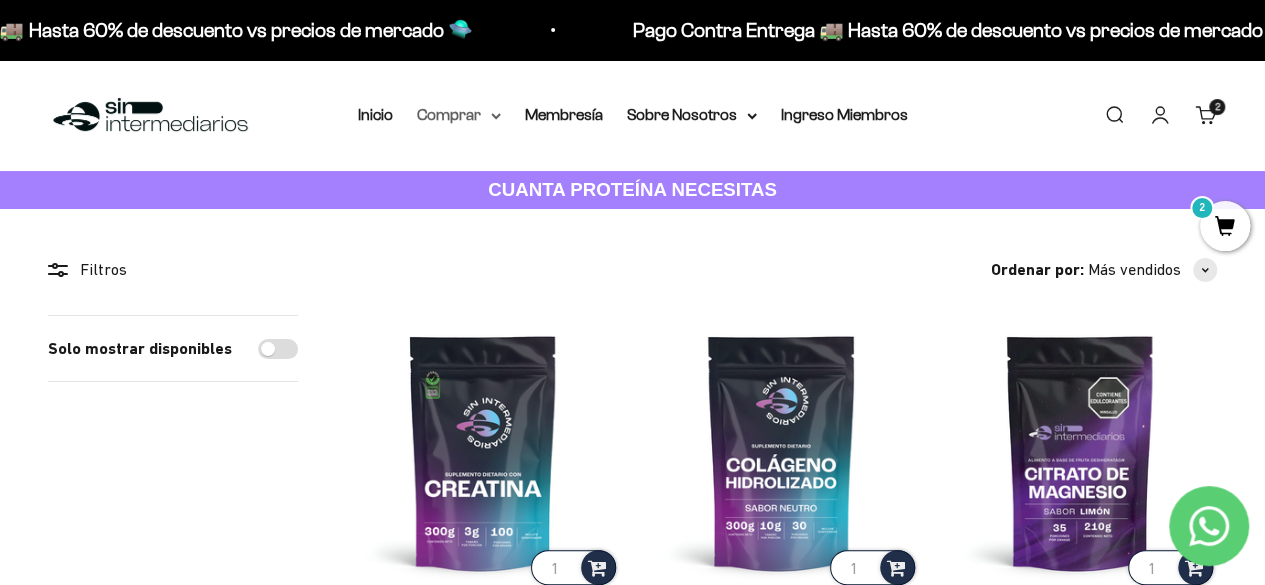 click on "Comprar" at bounding box center [459, 115] 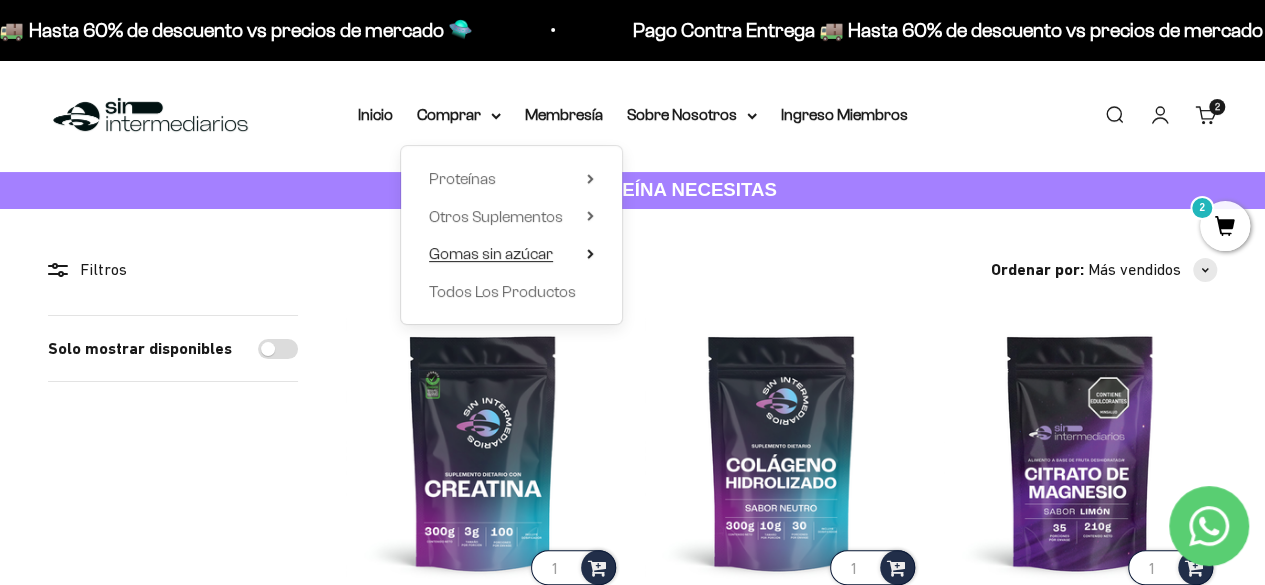 click on "Gomas sin azúcar" at bounding box center (491, 253) 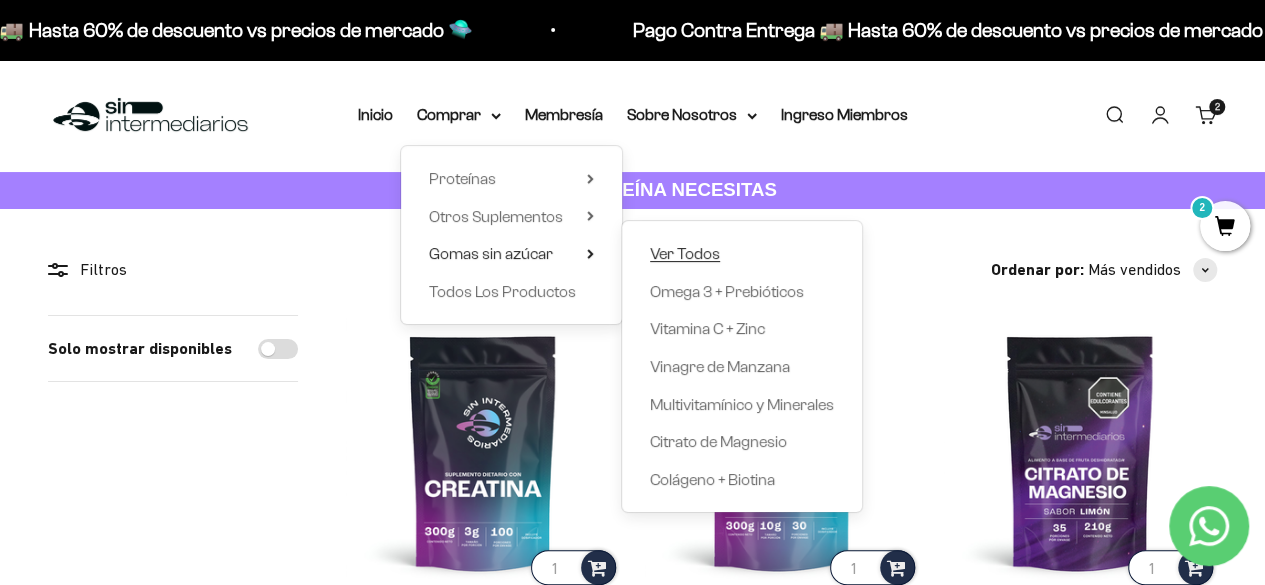 click on "Ver Todos" at bounding box center [685, 253] 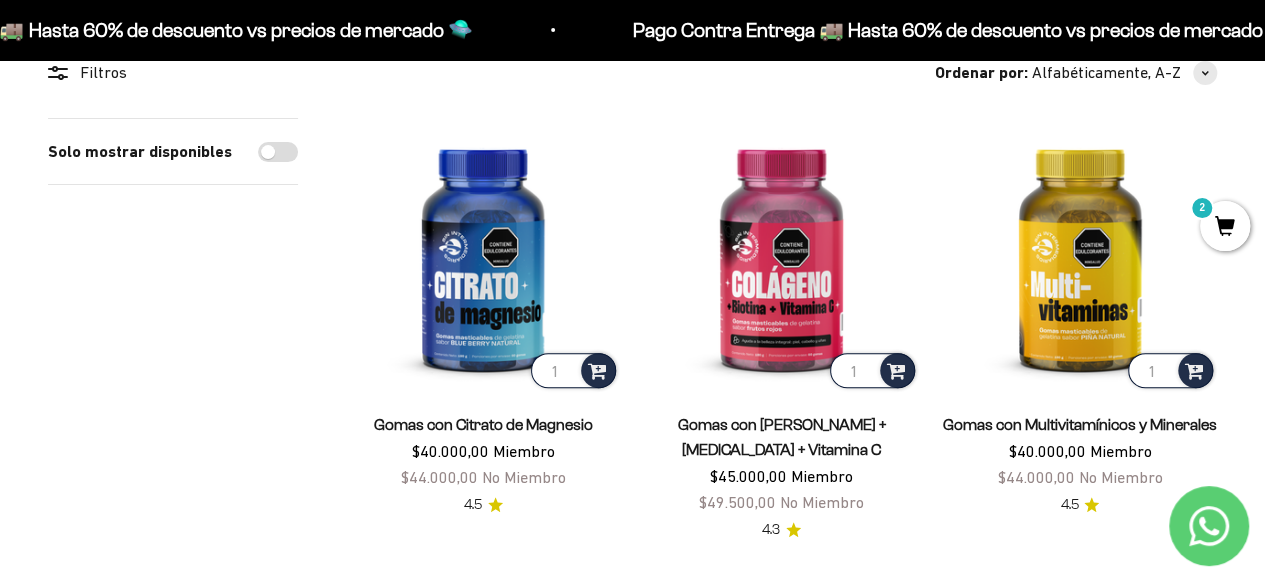 scroll, scrollTop: 0, scrollLeft: 0, axis: both 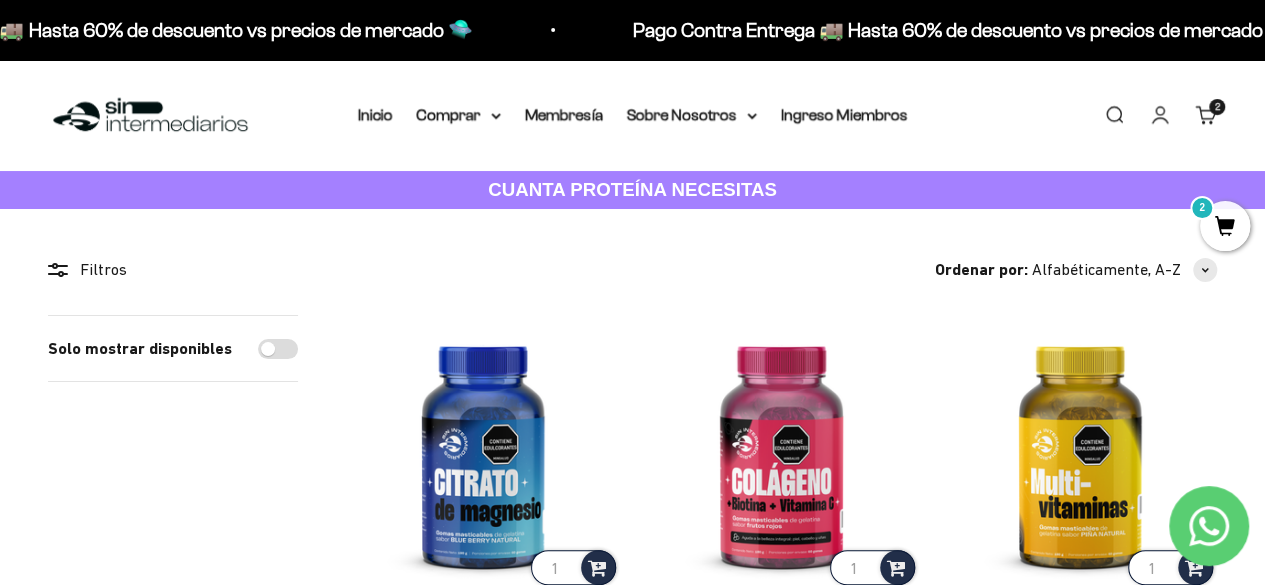 click on "Inicio
Comprar
Proteínas
Ver Todos
Whey
Iso
Vegan" at bounding box center [633, 115] 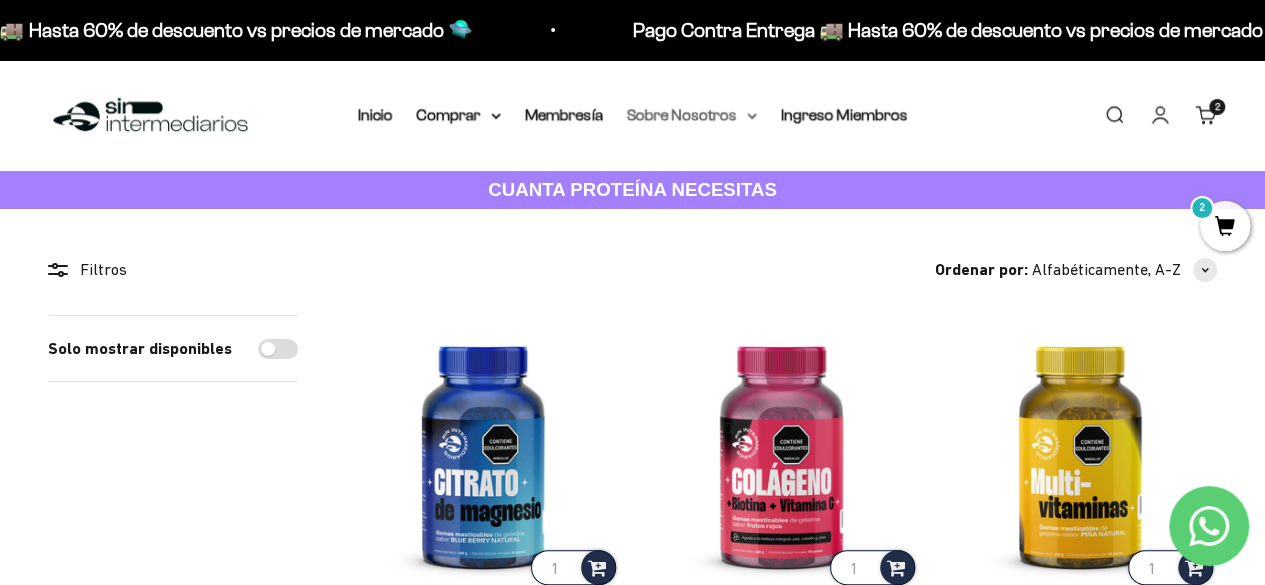click on "Sobre Nosotros" at bounding box center (692, 115) 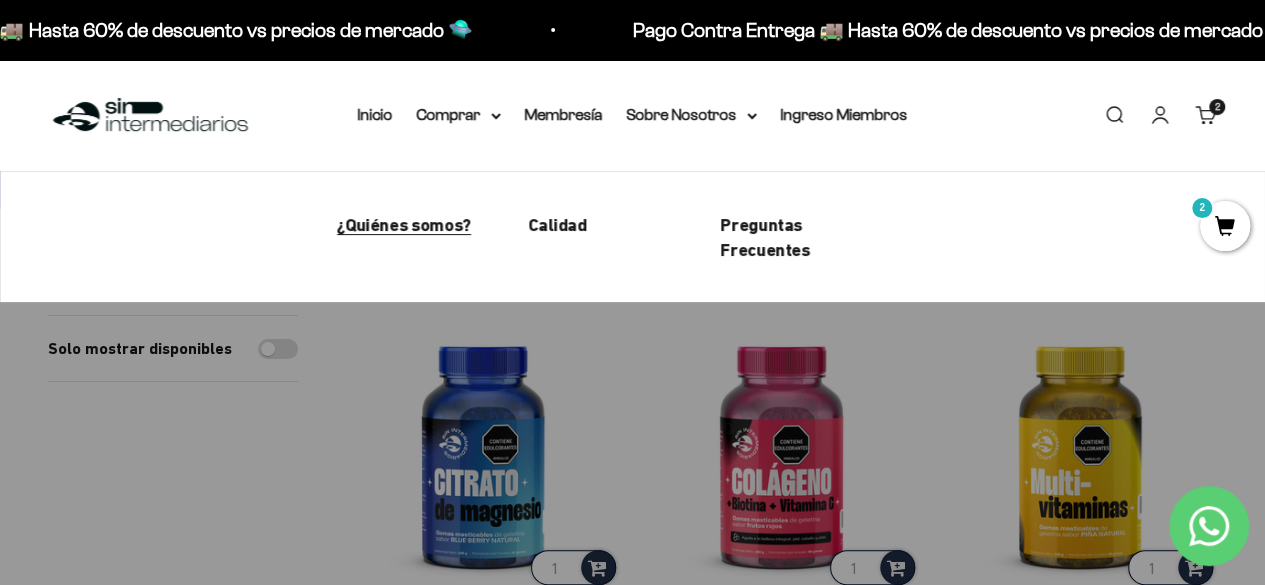 click on "¿Quiénes somos?" at bounding box center (404, 224) 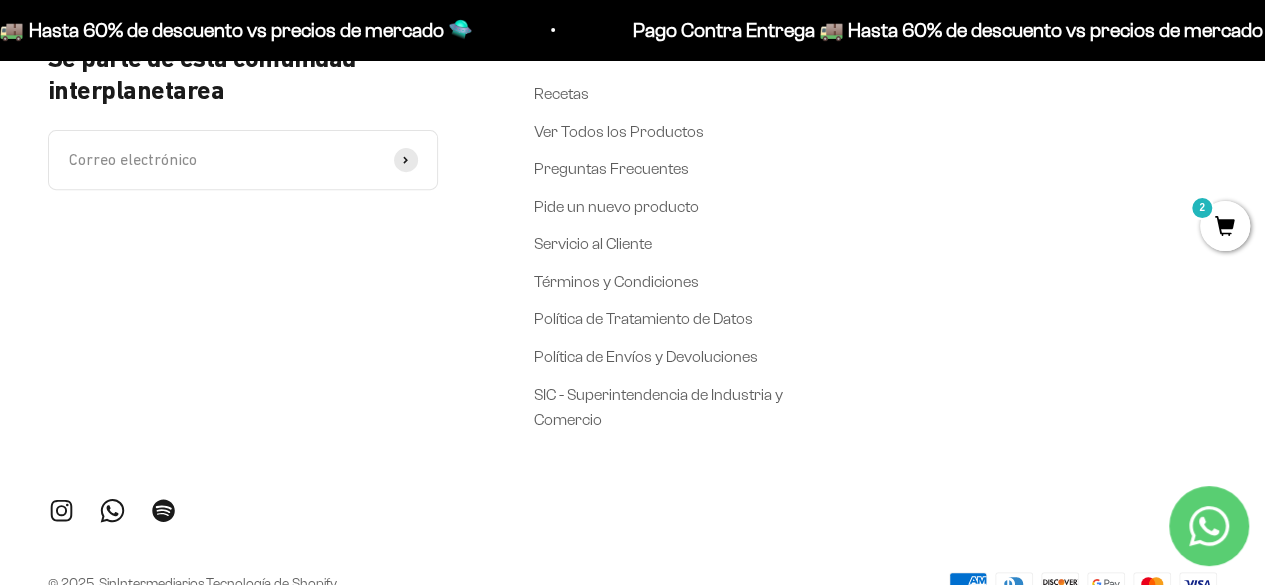 scroll, scrollTop: 4108, scrollLeft: 0, axis: vertical 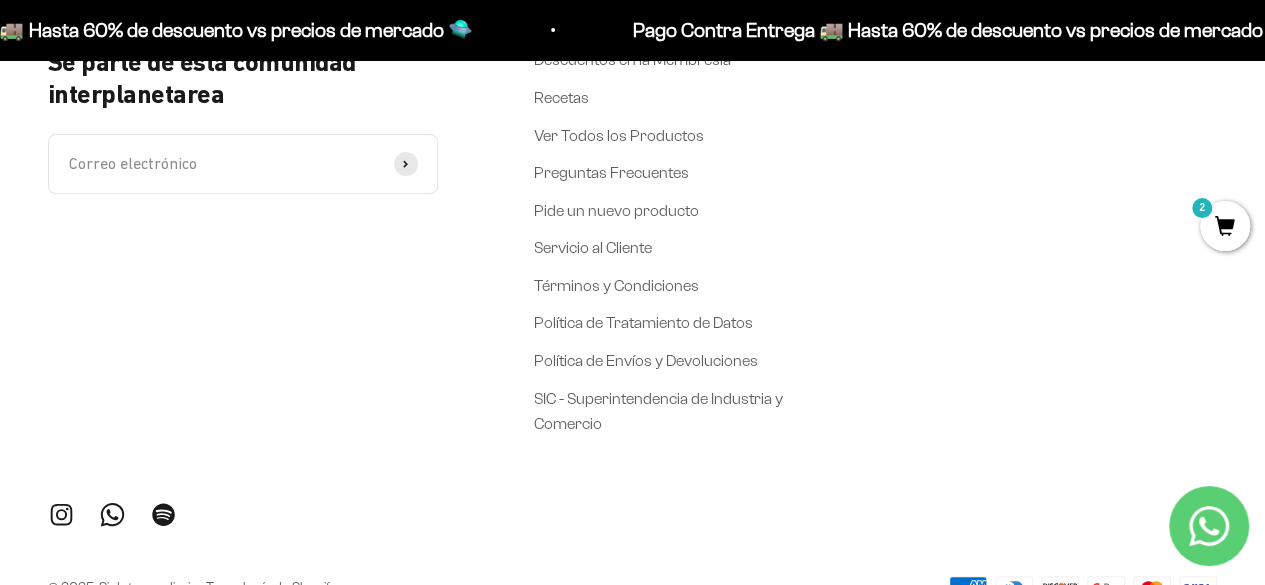 click on "2" at bounding box center (1202, 208) 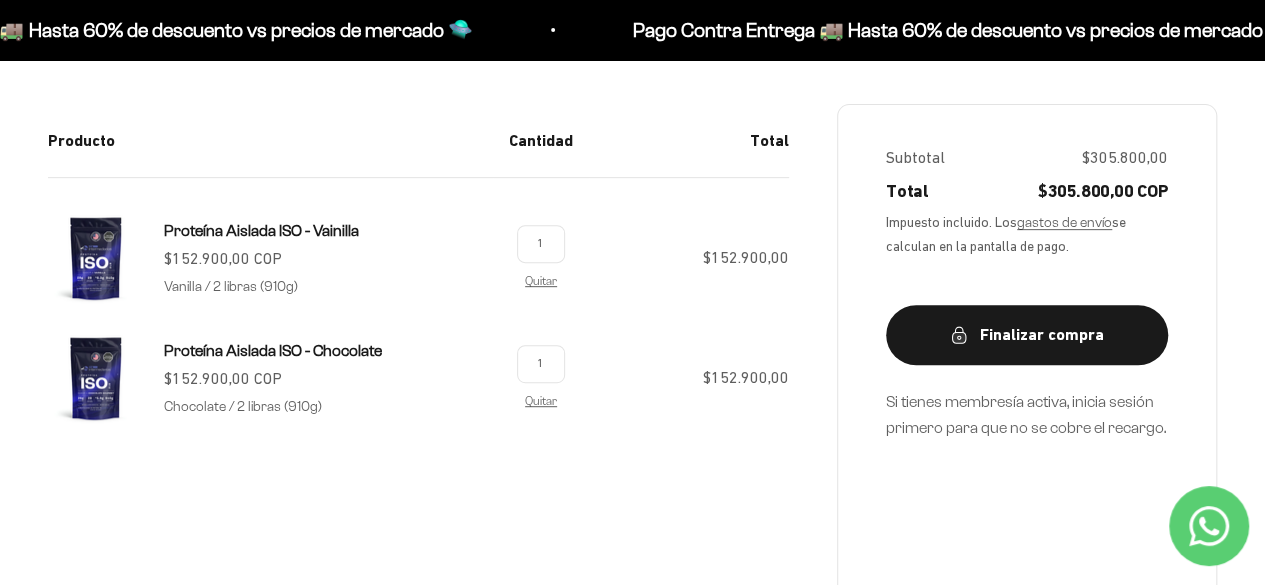 scroll, scrollTop: 349, scrollLeft: 0, axis: vertical 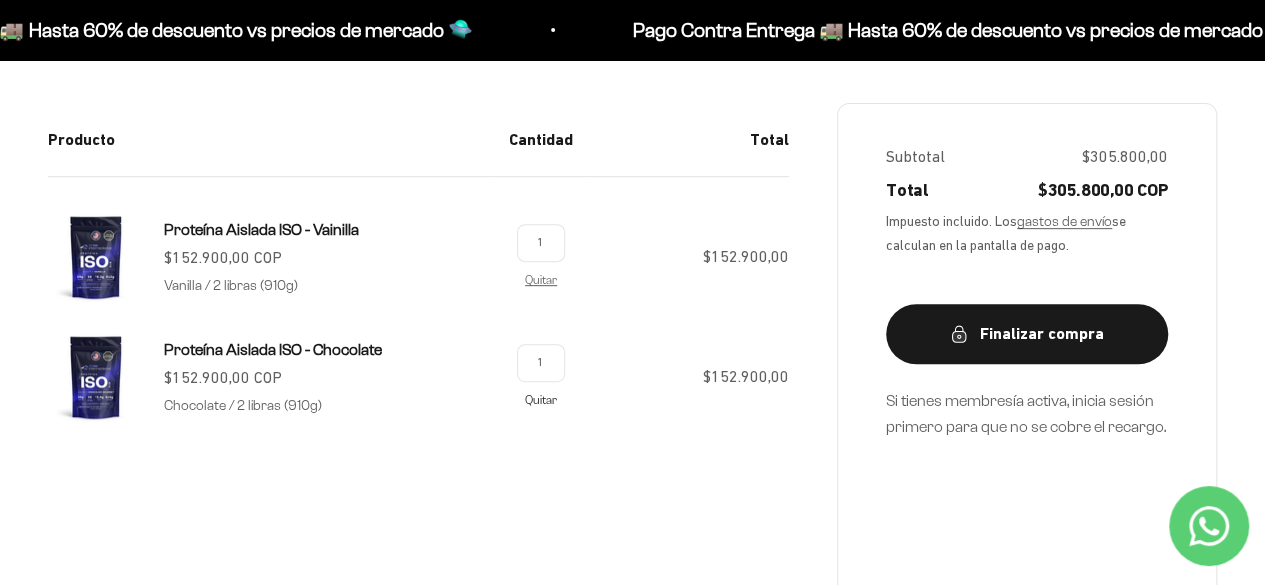 click on "Quitar" at bounding box center [541, 399] 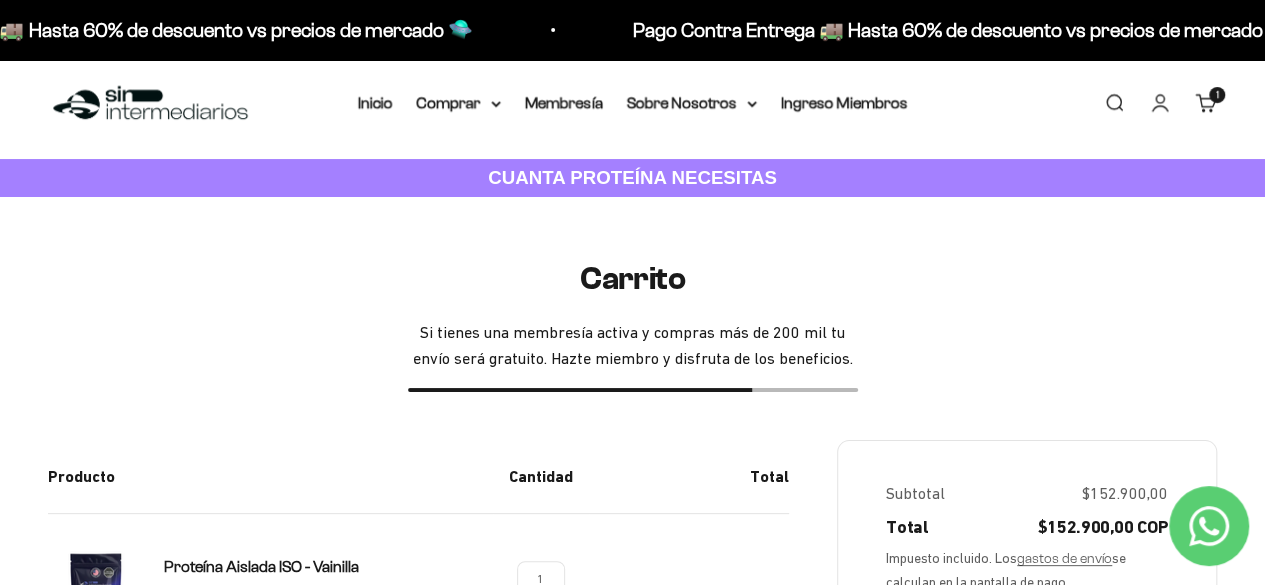 scroll, scrollTop: 0, scrollLeft: 0, axis: both 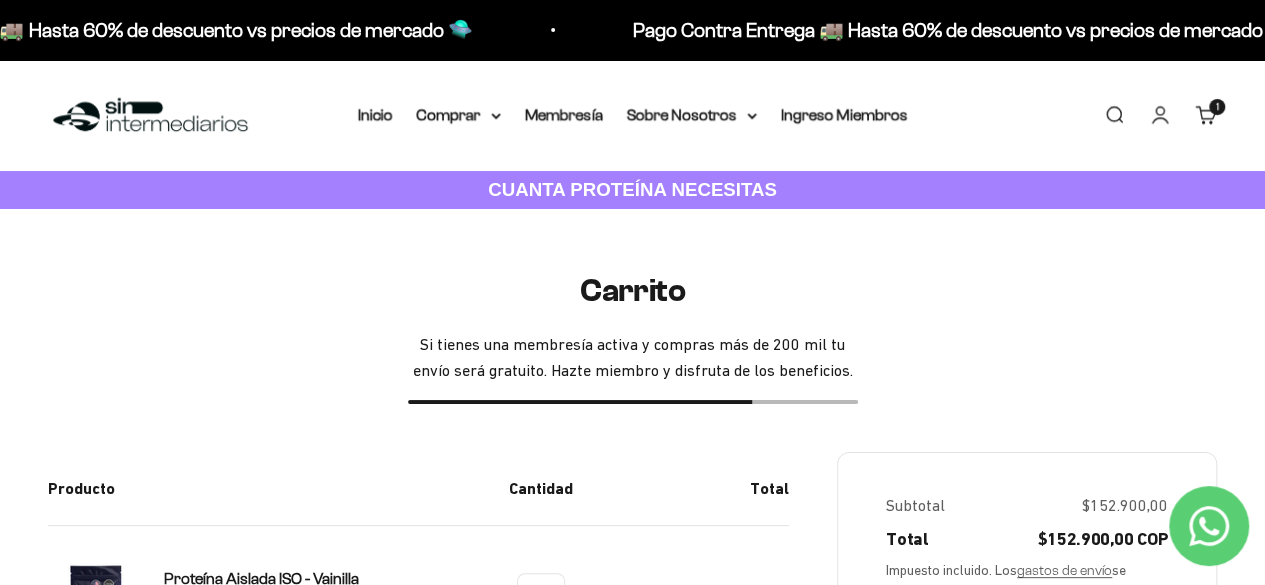 click on "Carrito Si tienes una membresía activa y compras más de 200 mil tu envío será gratuito. Hazte miembro y disfruta de los beneficios.
Producto
Cantidad
Total
Proteína Aislada ISO - Vainilla
Precio de oferta $152.900,00 COP Vanilla / 2 libras (910g)
1
Quitar
1
Quitar
$152.900,00
Subtotal Total" at bounding box center (632, 685) 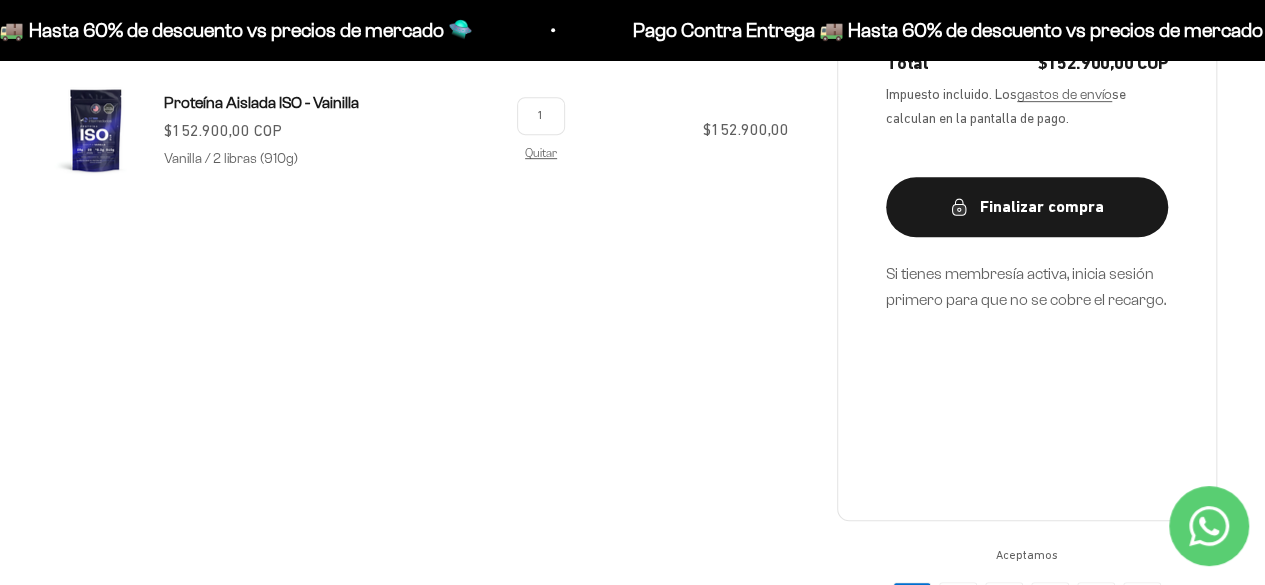 scroll, scrollTop: 461, scrollLeft: 0, axis: vertical 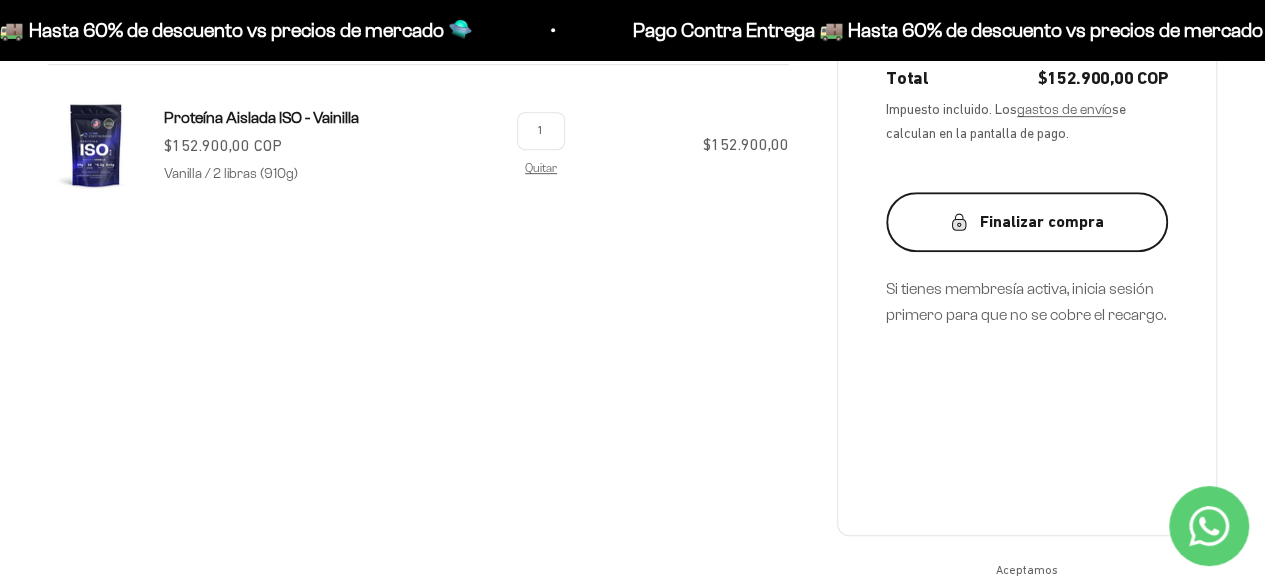 drag, startPoint x: 957, startPoint y: 237, endPoint x: 961, endPoint y: 249, distance: 12.649111 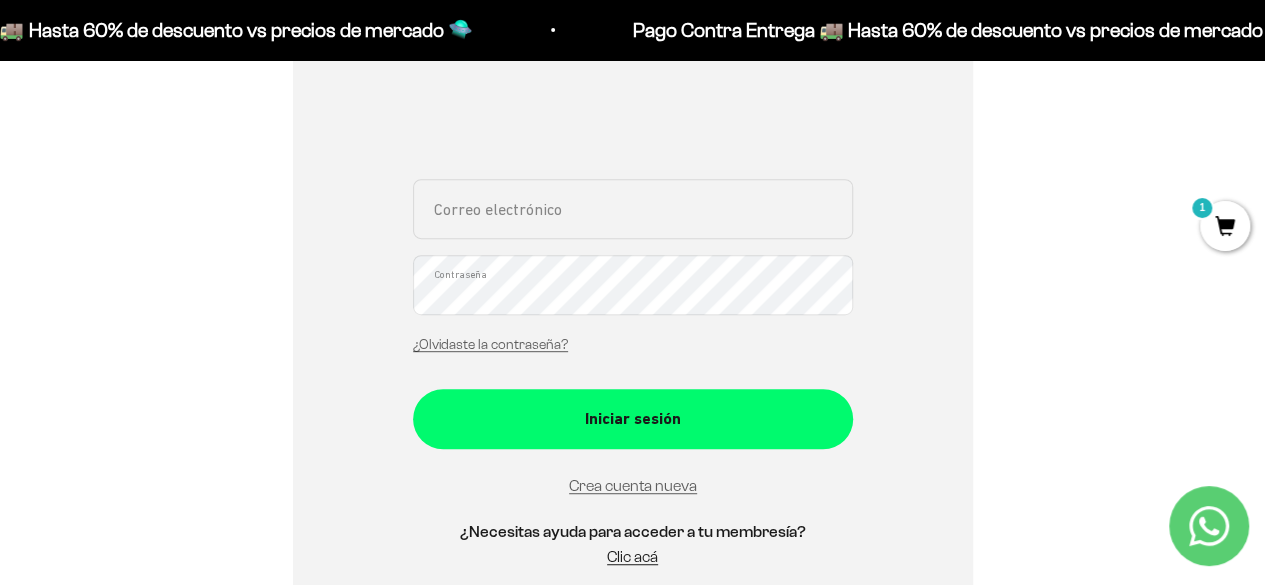scroll, scrollTop: 470, scrollLeft: 0, axis: vertical 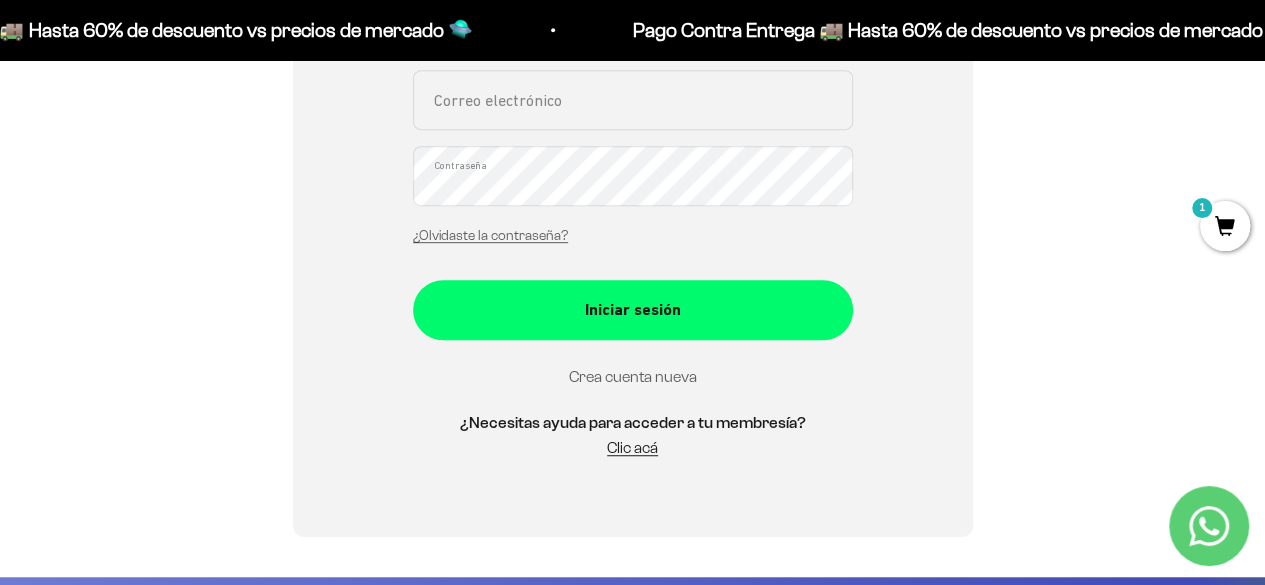 click on "Crea cuenta nueva" at bounding box center [633, 376] 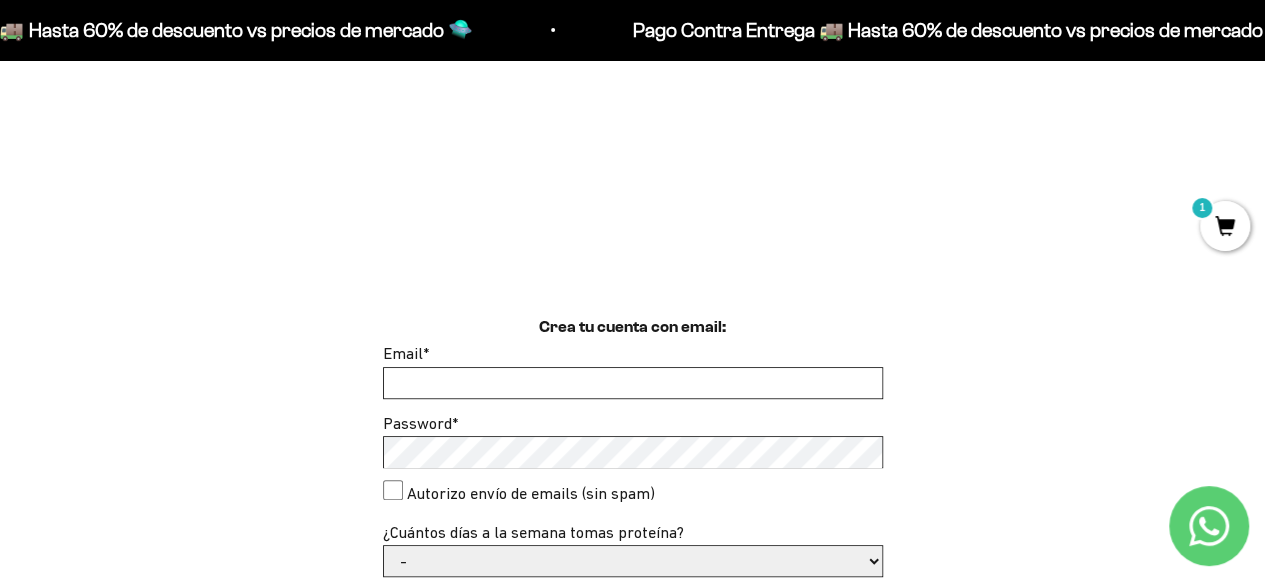 scroll, scrollTop: 314, scrollLeft: 0, axis: vertical 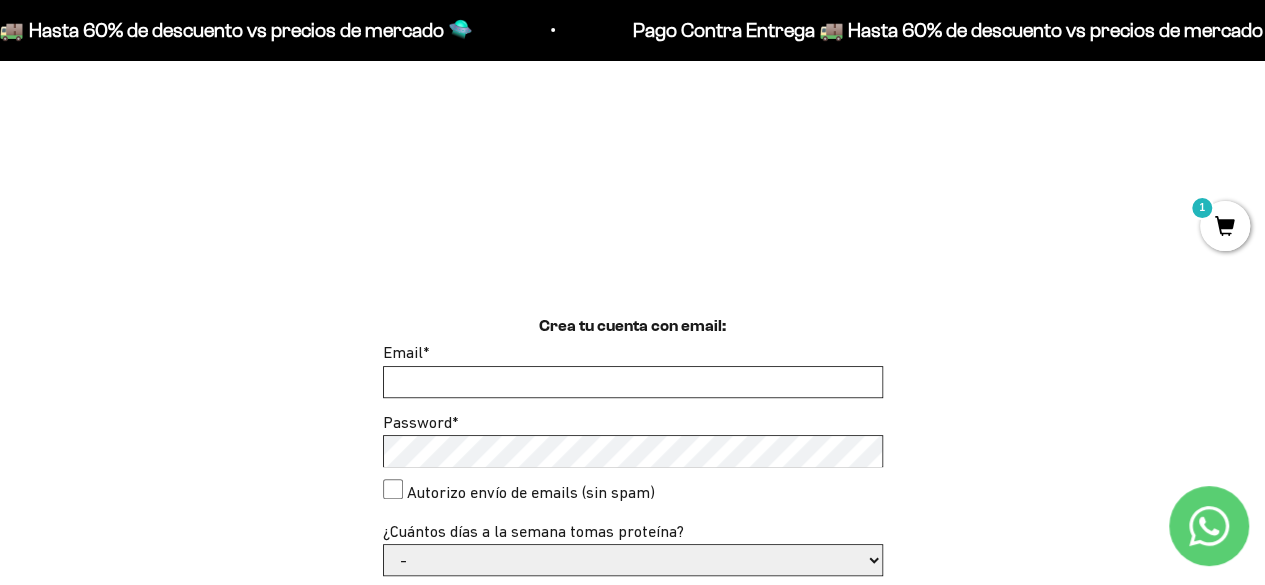 click on "Email
*" at bounding box center (633, 369) 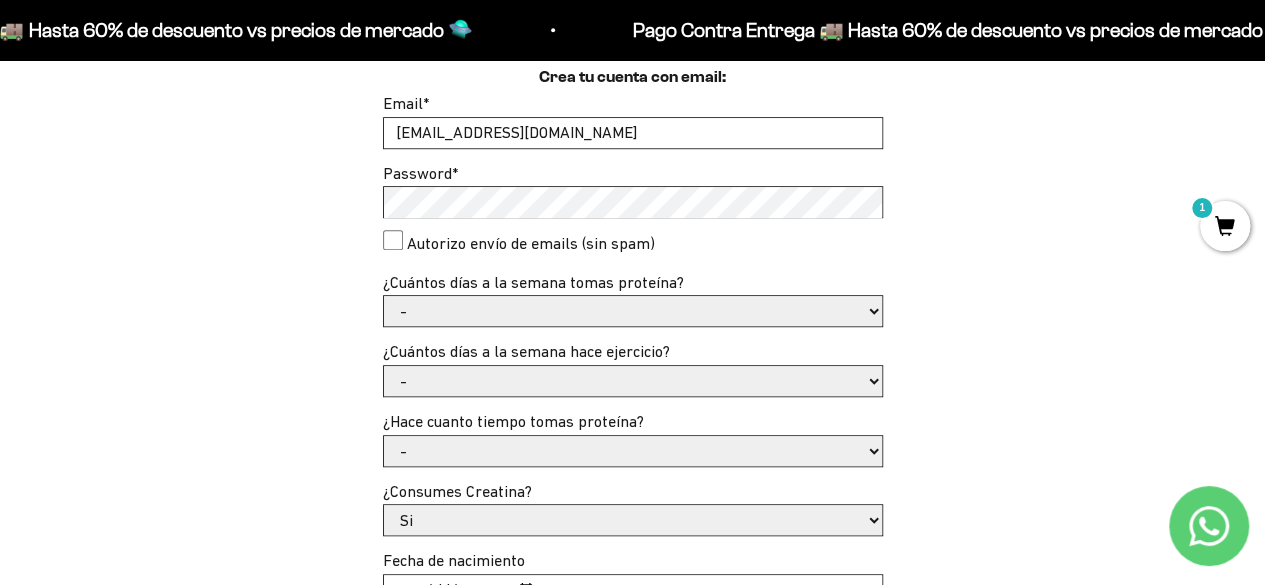 scroll, scrollTop: 564, scrollLeft: 0, axis: vertical 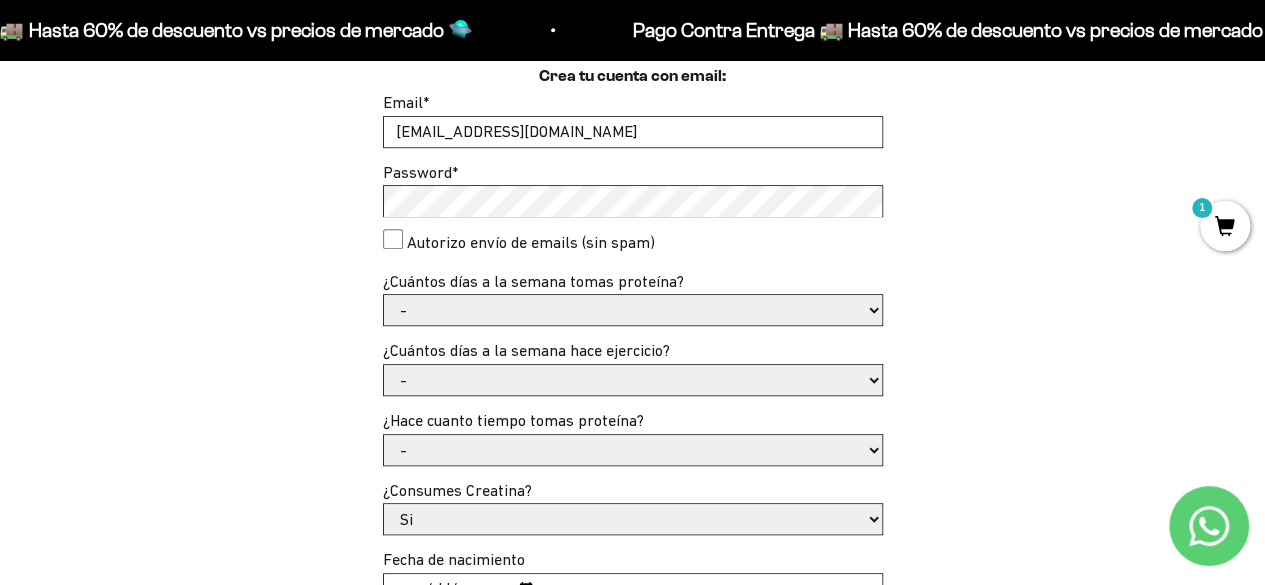 click on "Autorizo envío de emails (sin spam)" at bounding box center [393, 239] 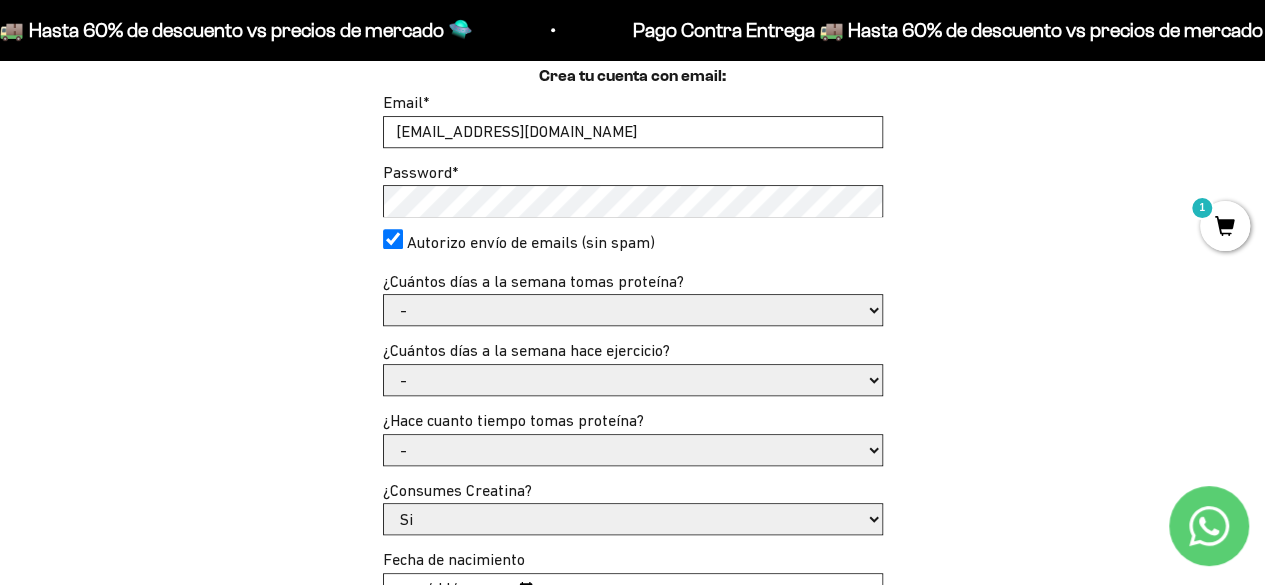 click on "-
1 o 2
3 a 5
6 o 7" at bounding box center (633, 310) 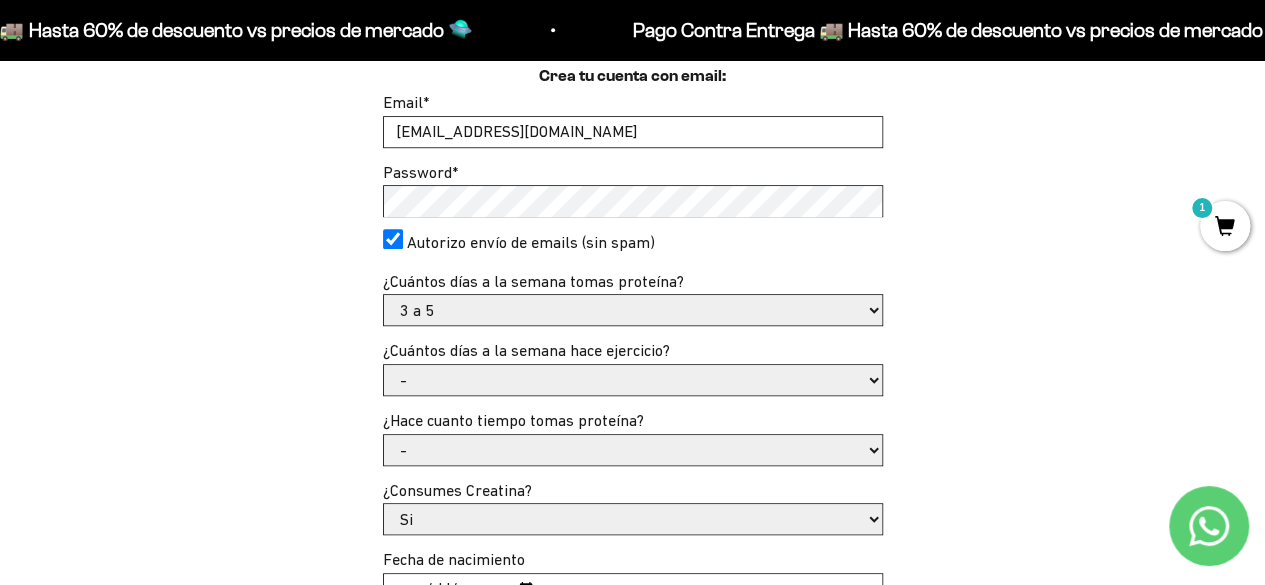 click on "-
1 o 2
3 a 5
6 o 7" at bounding box center [633, 310] 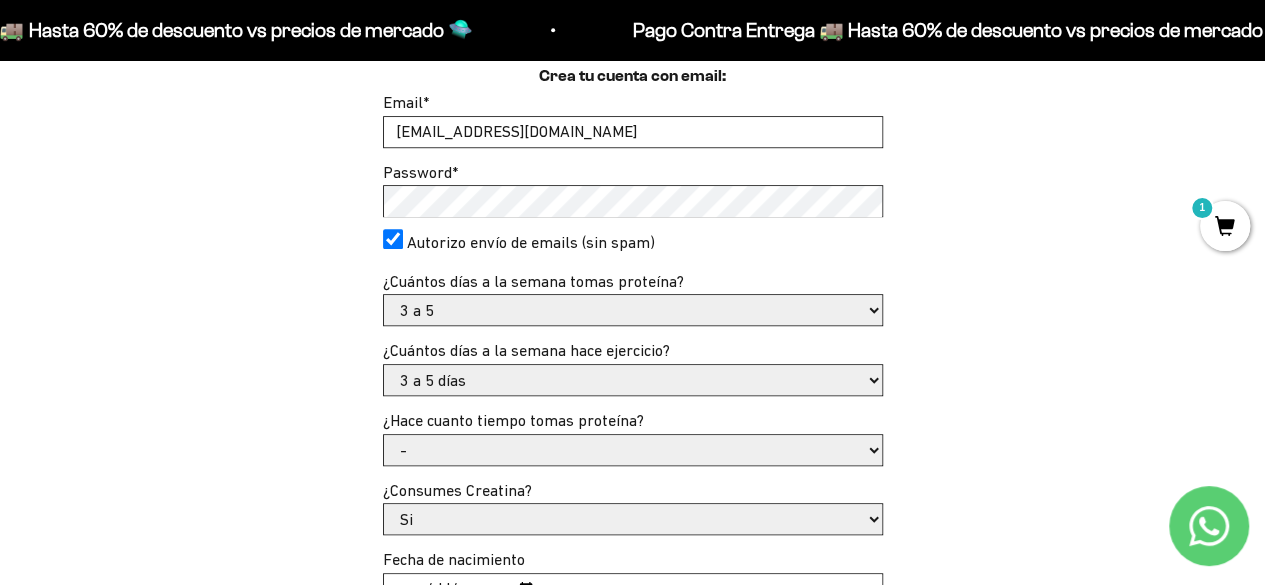 click on "-
No hago
1 a 2 días
3 a 5 días
6 o 7 días" at bounding box center (633, 380) 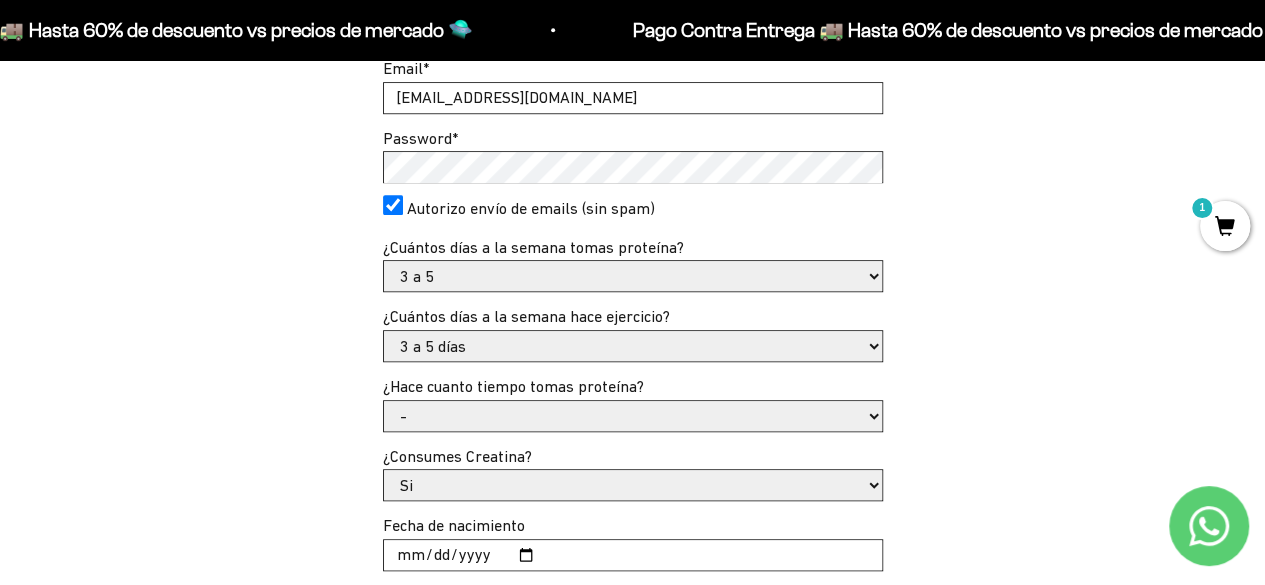 scroll, scrollTop: 606, scrollLeft: 0, axis: vertical 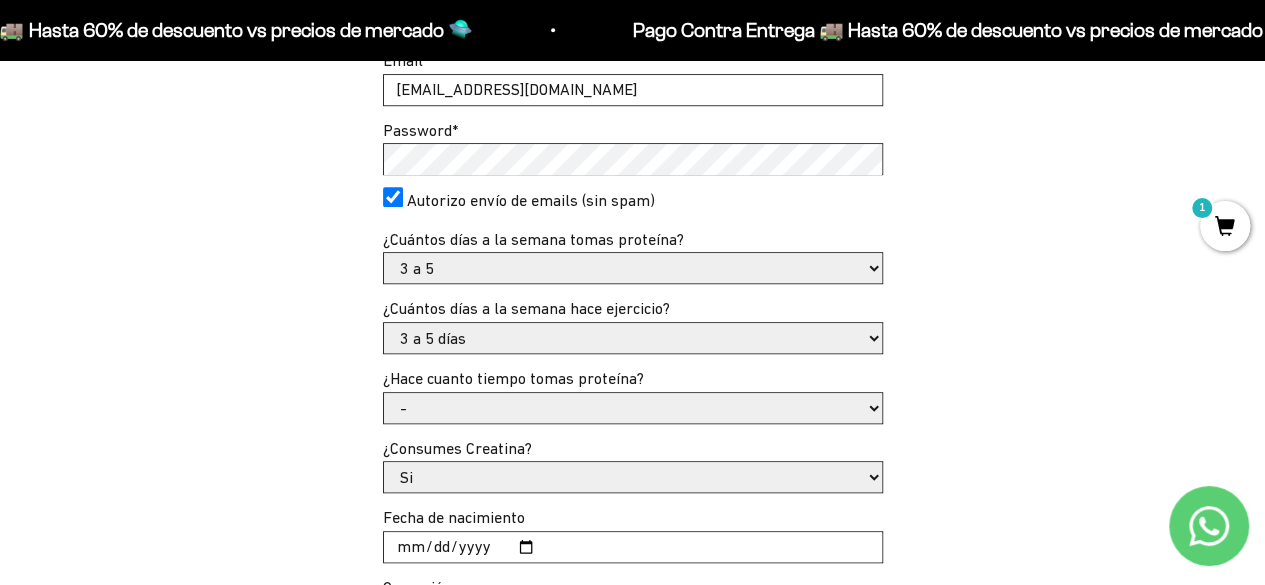 click on "-
Apenas estoy empezando
Menos de 6 meses
Hace más de 6 meses
Hace más de un año" at bounding box center (633, 408) 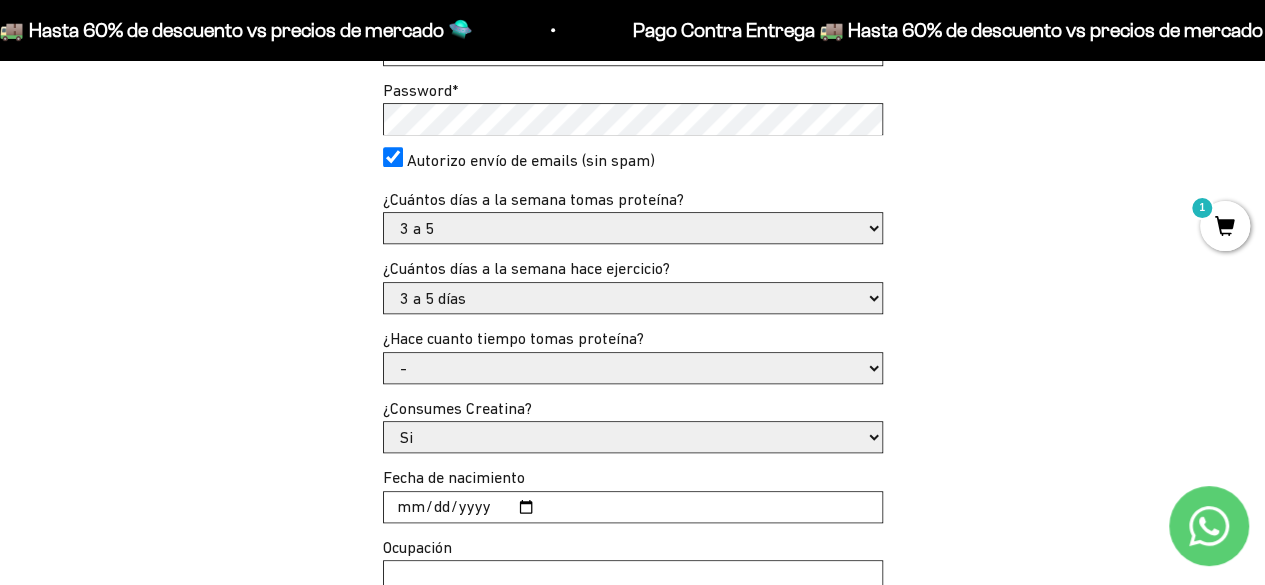 scroll, scrollTop: 661, scrollLeft: 0, axis: vertical 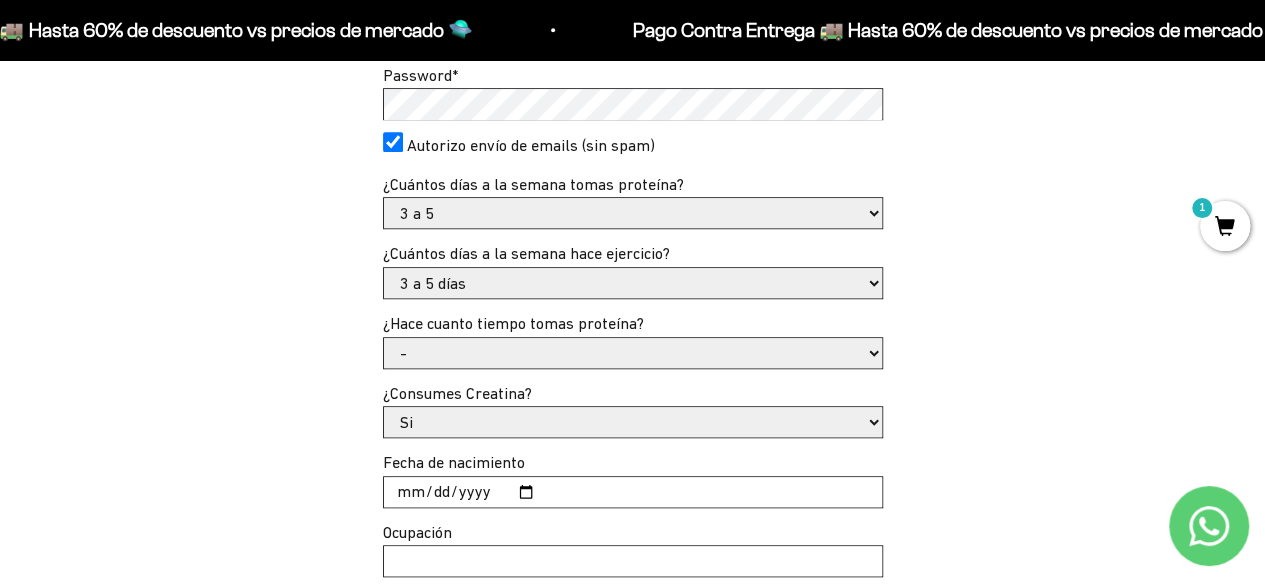 click on "-
Apenas estoy empezando
Menos de 6 meses
Hace más de 6 meses
Hace más de un año" at bounding box center (633, 353) 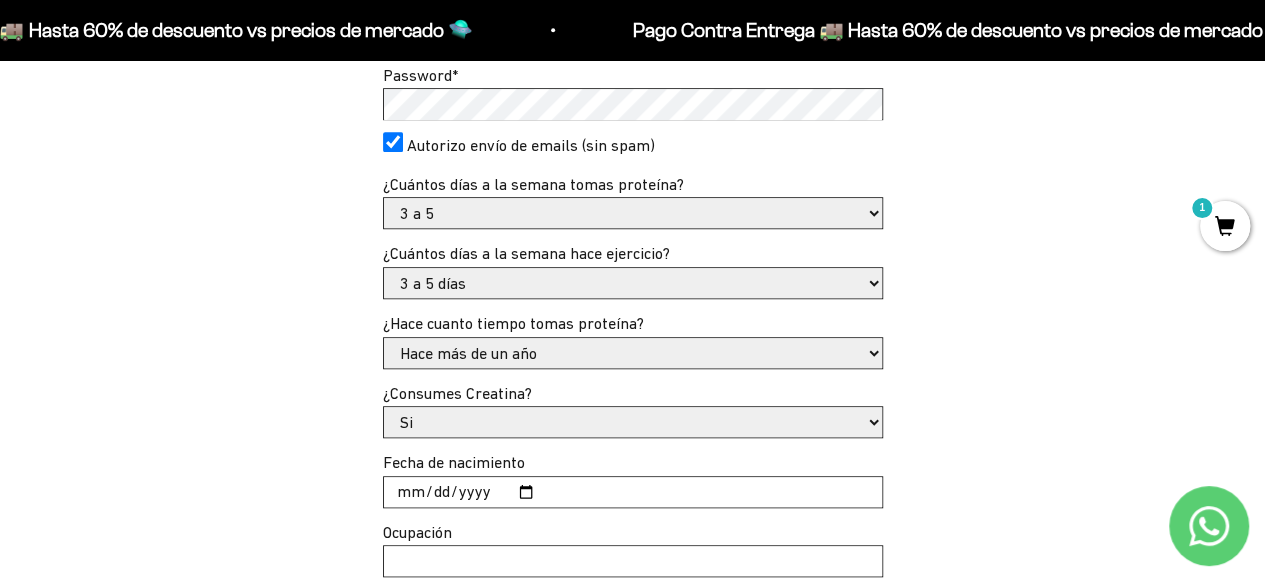 click on "-
Apenas estoy empezando
Menos de 6 meses
Hace más de 6 meses
Hace más de un año" at bounding box center (633, 353) 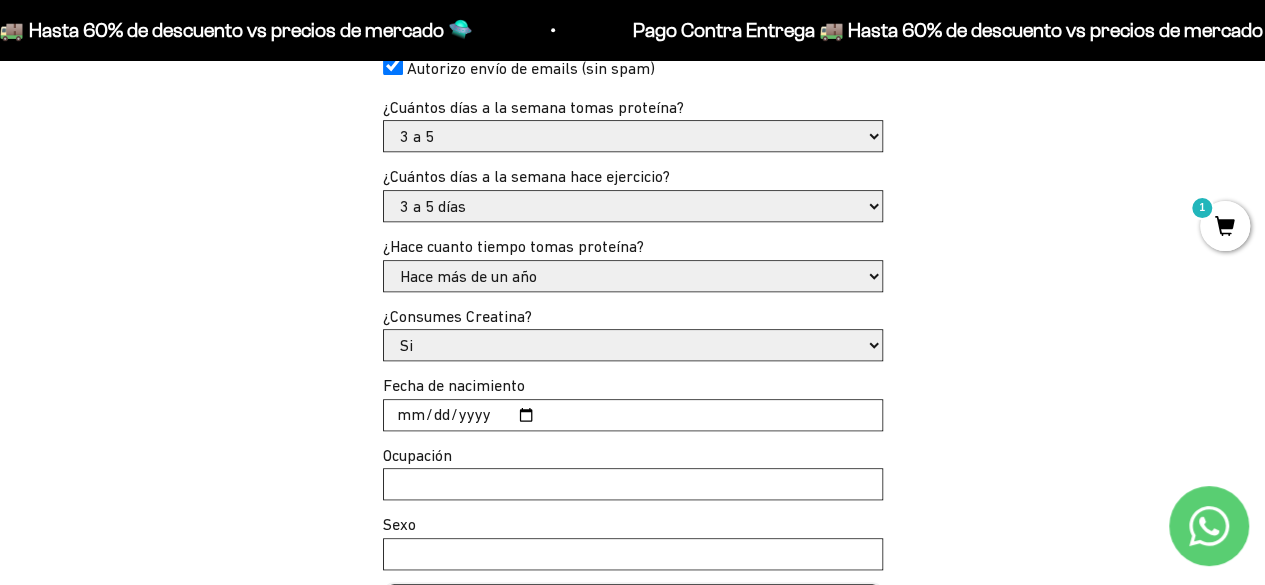 scroll, scrollTop: 739, scrollLeft: 0, axis: vertical 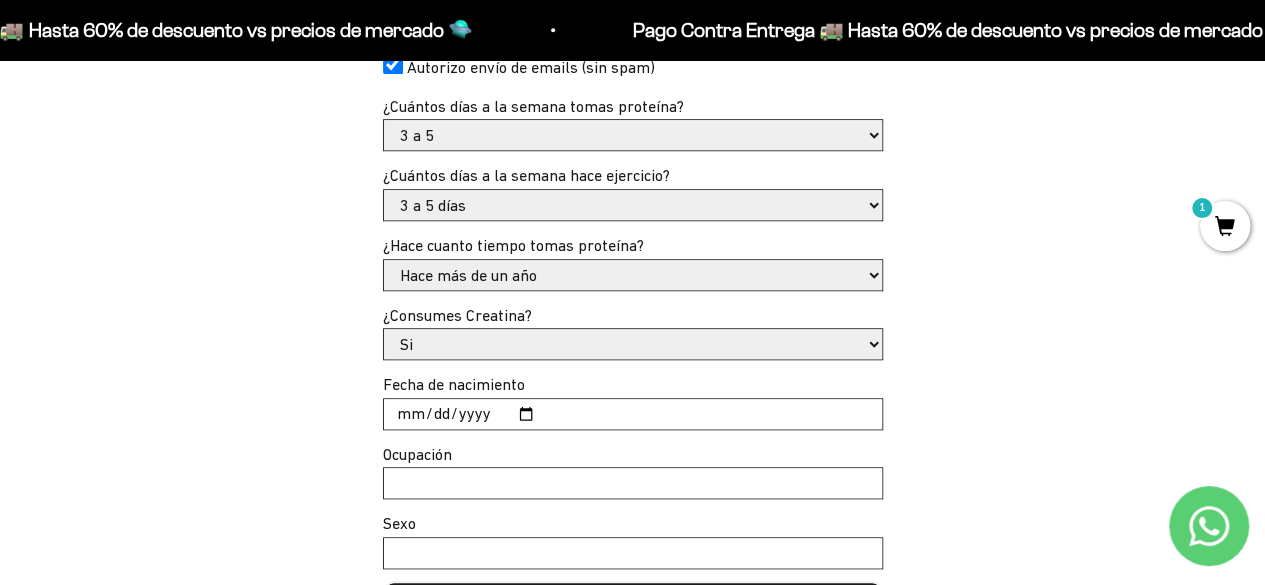 click on "Fecha de nacimiento" at bounding box center [633, 414] 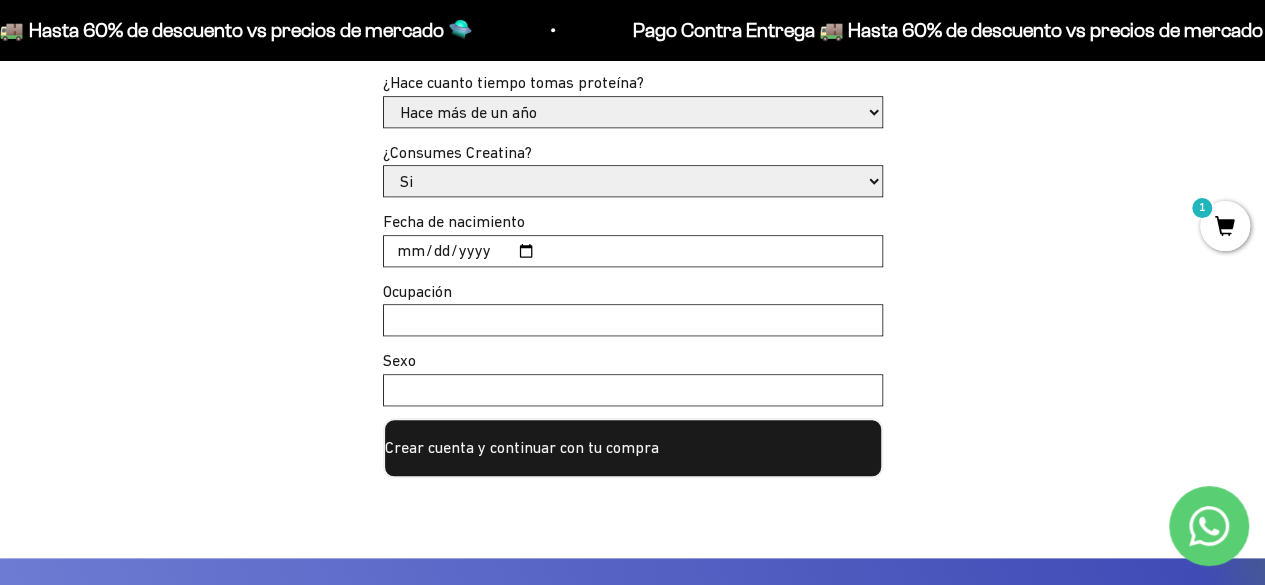 scroll, scrollTop: 904, scrollLeft: 0, axis: vertical 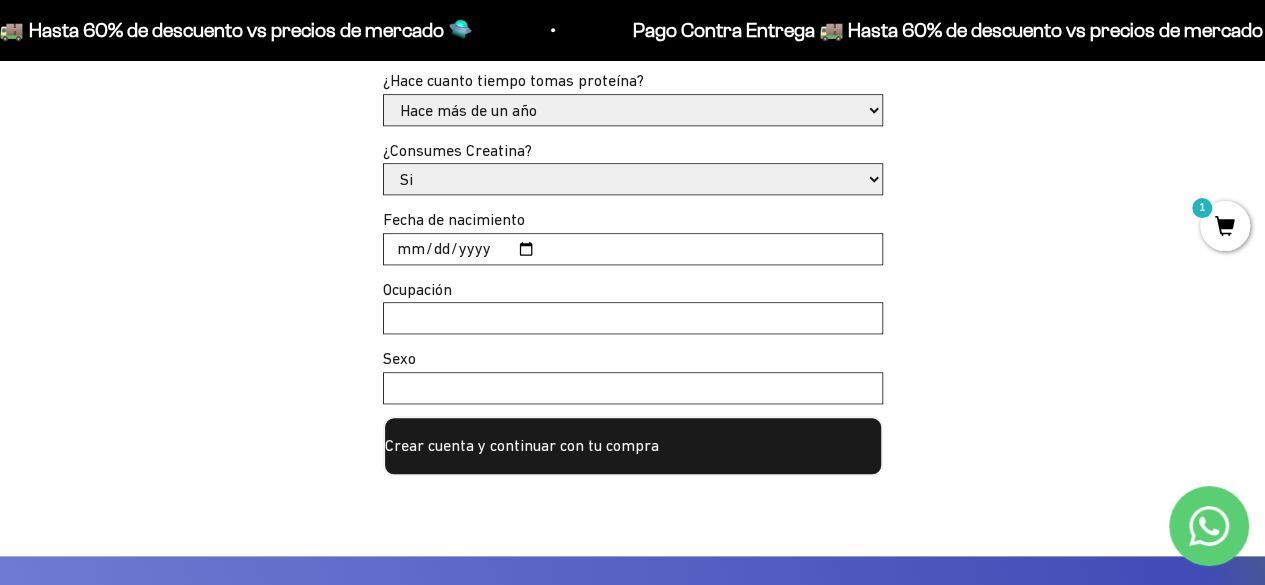 click on "Sexo" at bounding box center (633, 388) 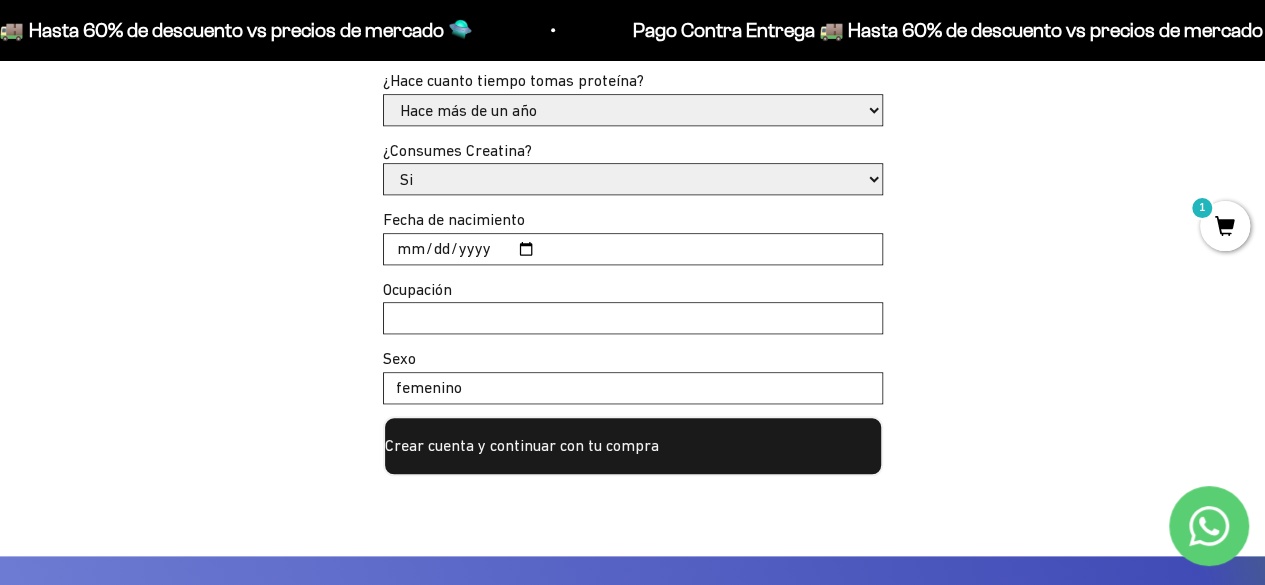 type on "femenino" 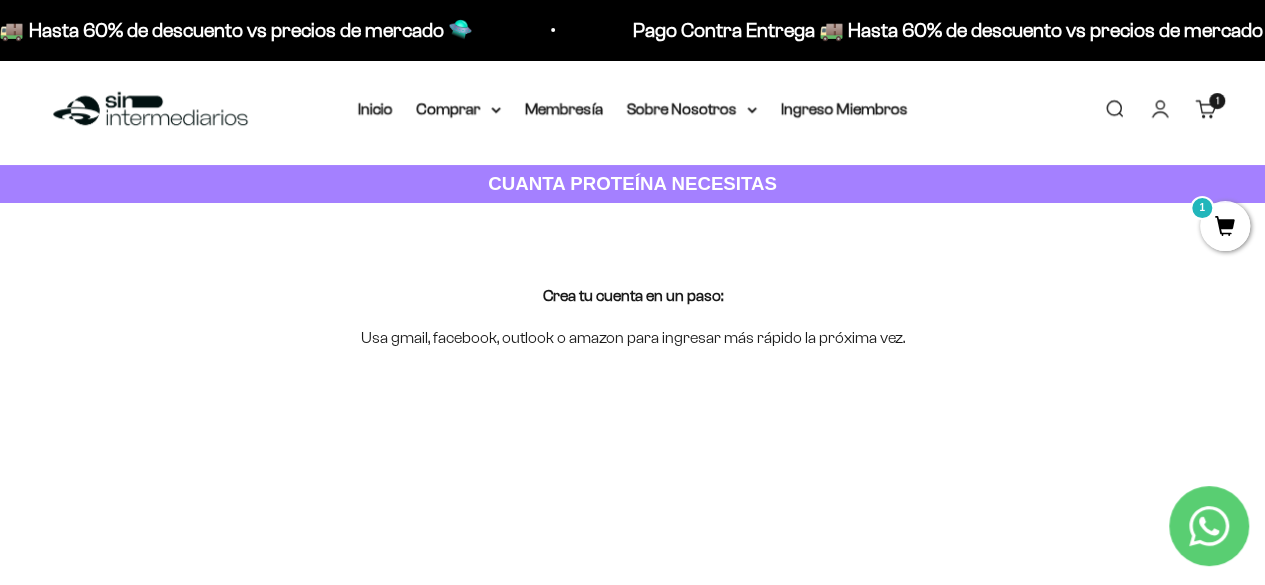 scroll, scrollTop: 0, scrollLeft: 0, axis: both 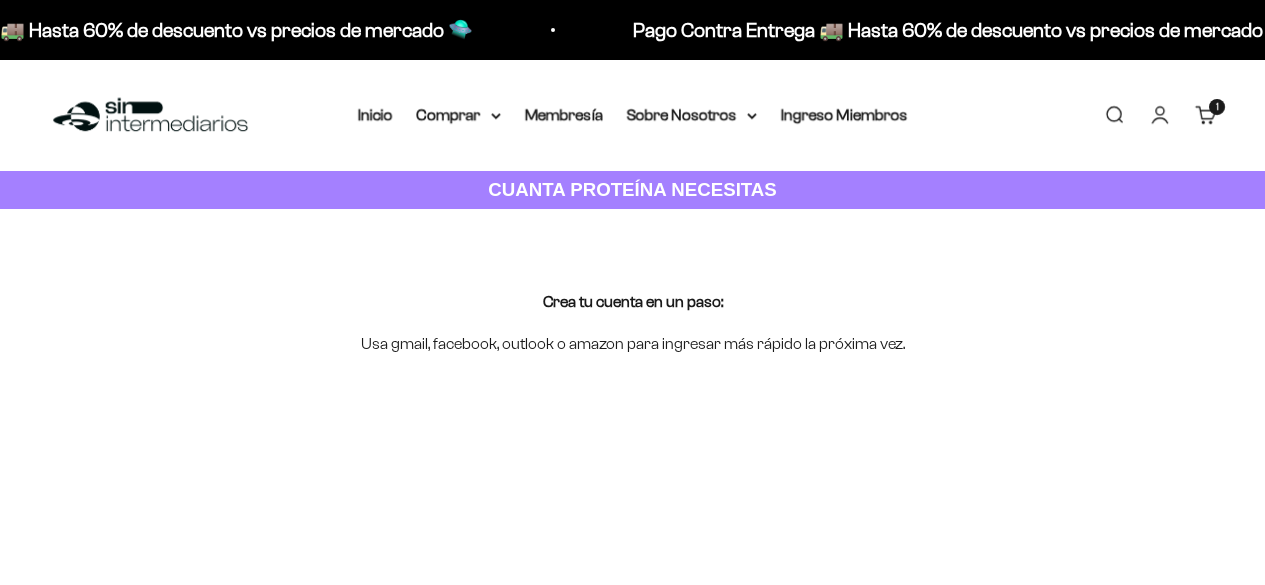 select on "3 a 5" 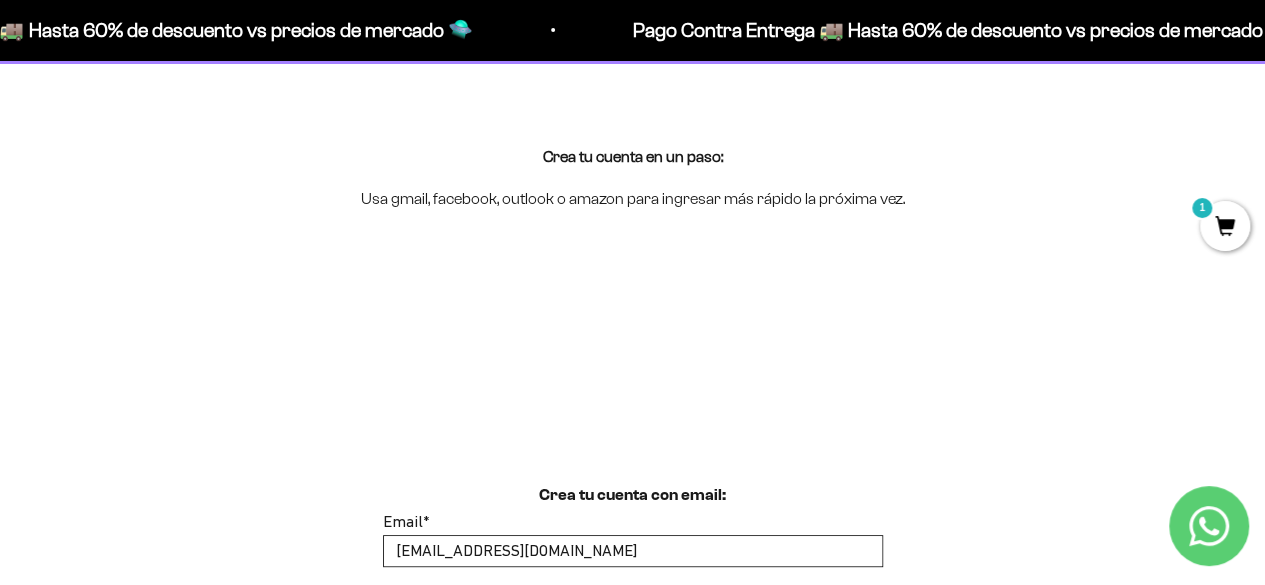 scroll, scrollTop: 129, scrollLeft: 0, axis: vertical 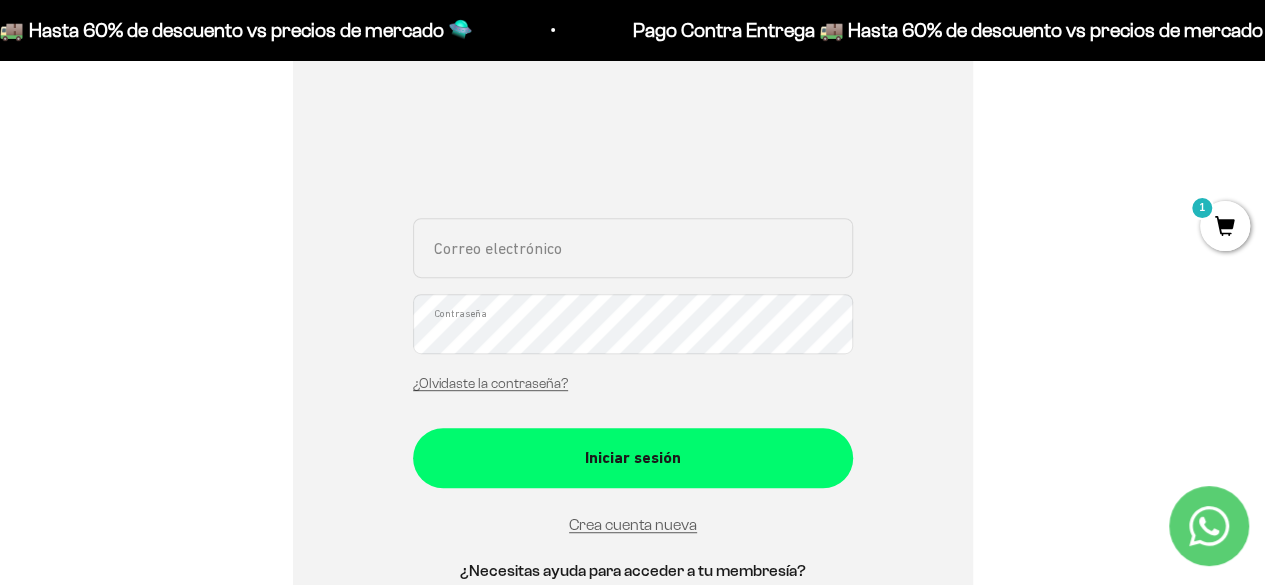 click on "Correo electrónico" at bounding box center (633, 248) 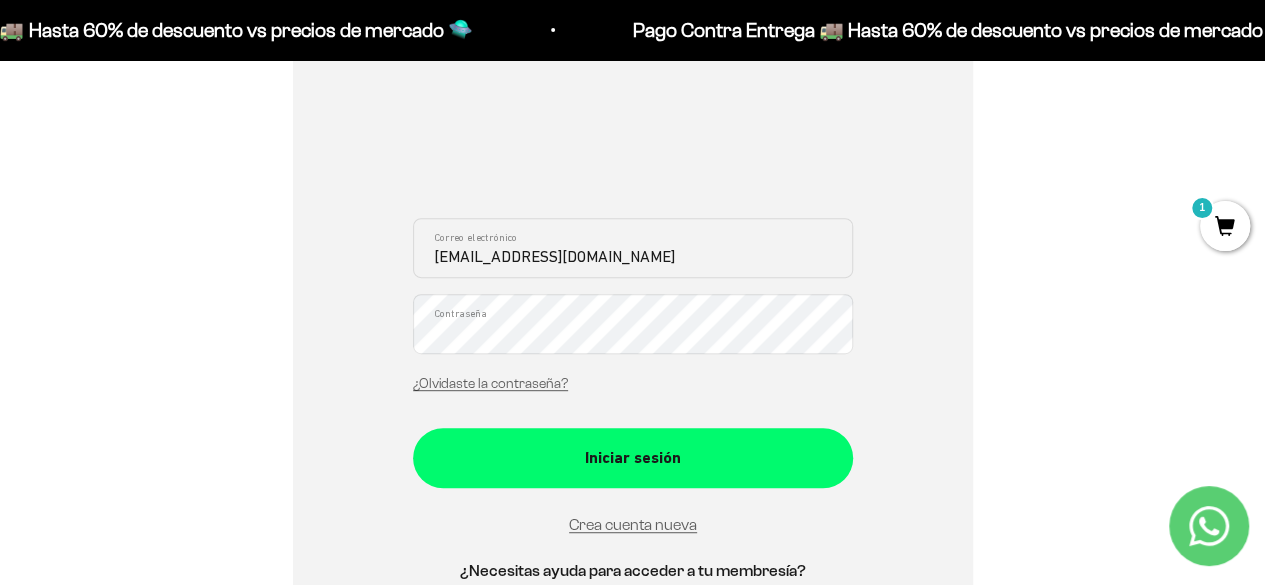 click on "Iniciar sesión" at bounding box center [633, 458] 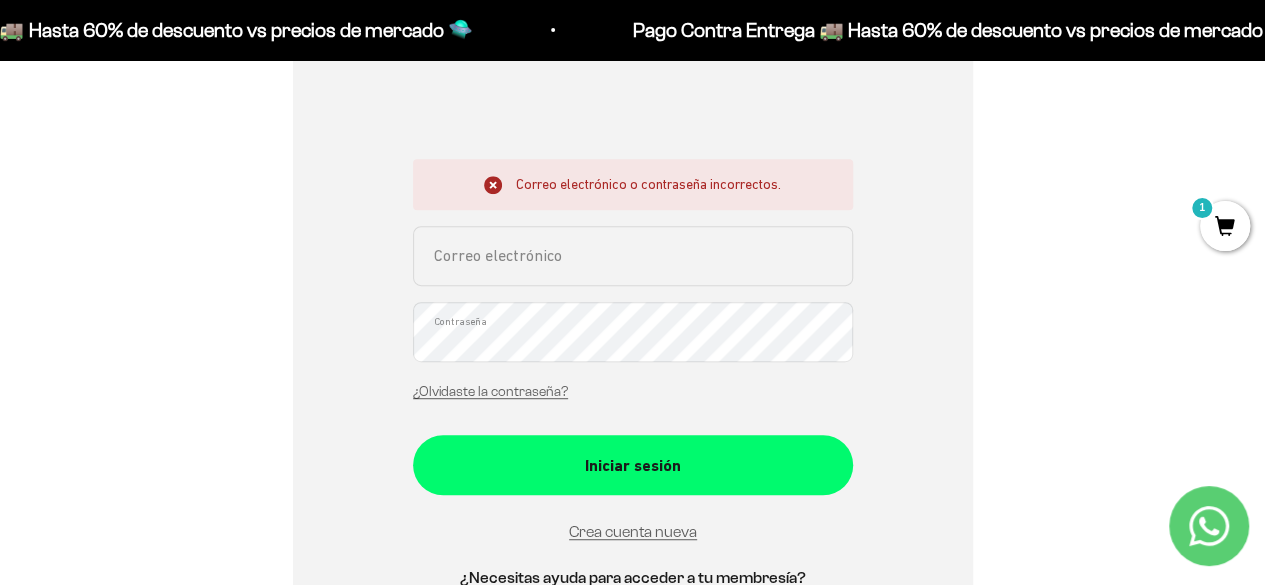 scroll, scrollTop: 392, scrollLeft: 0, axis: vertical 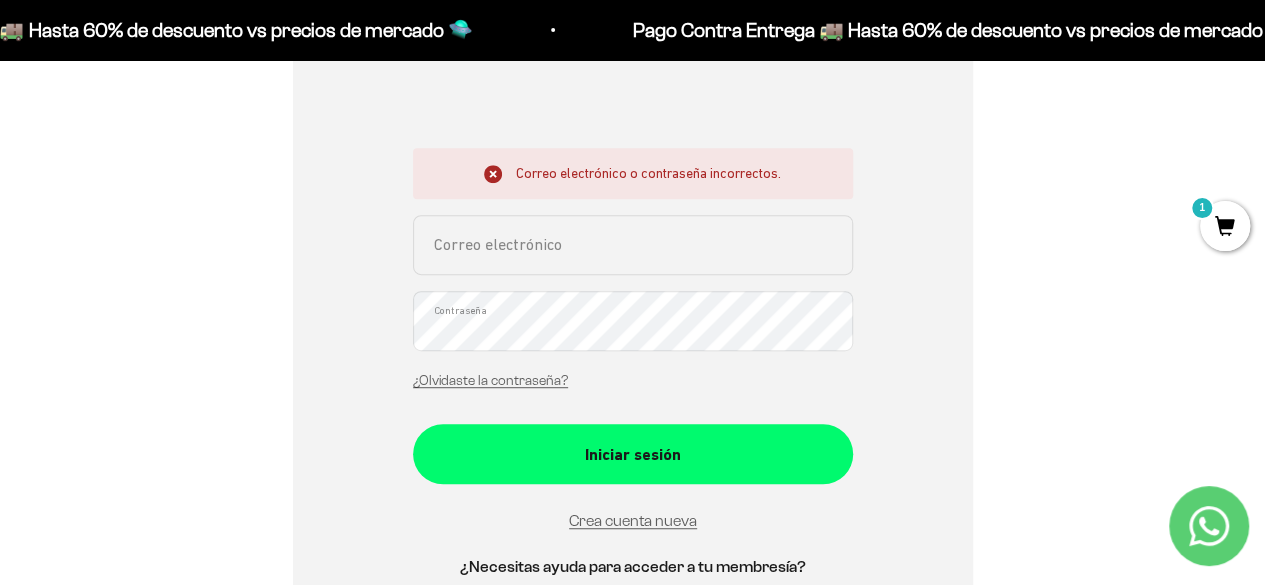 click on "Correo electrónico" at bounding box center [633, 245] 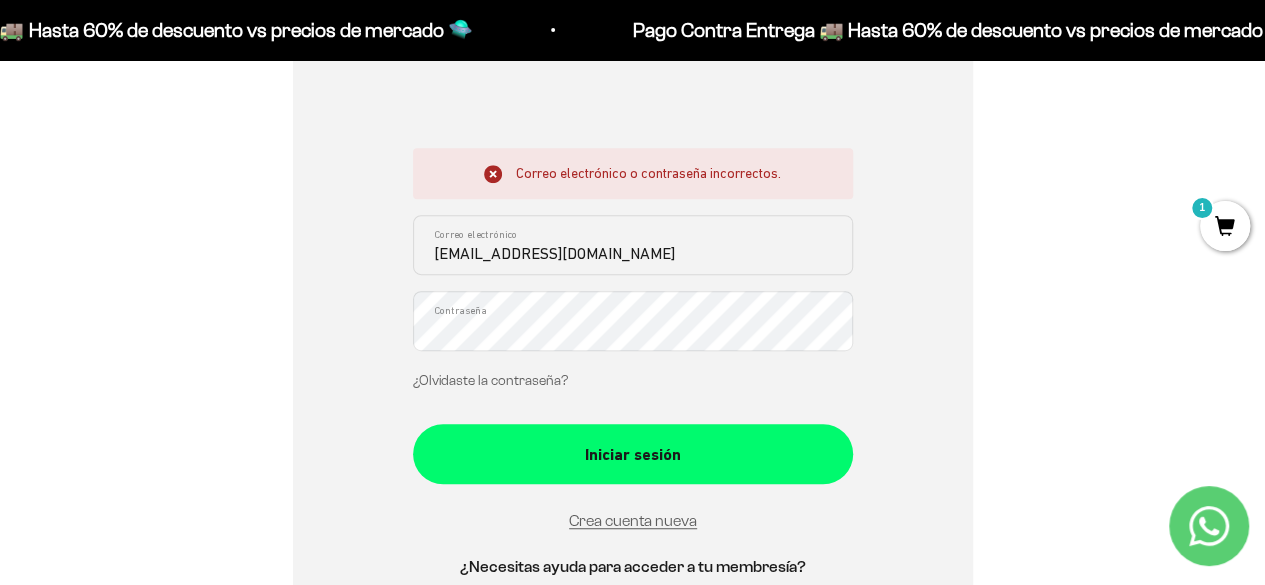 click on "¿Olvidaste la contraseña?" at bounding box center (490, 380) 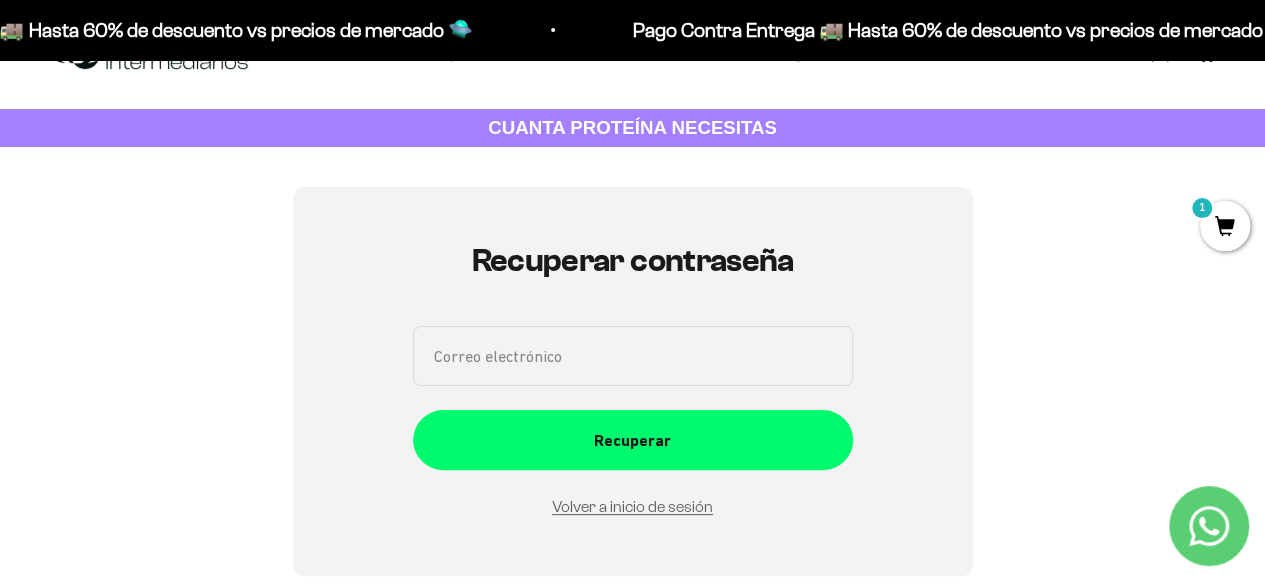 scroll, scrollTop: 64, scrollLeft: 0, axis: vertical 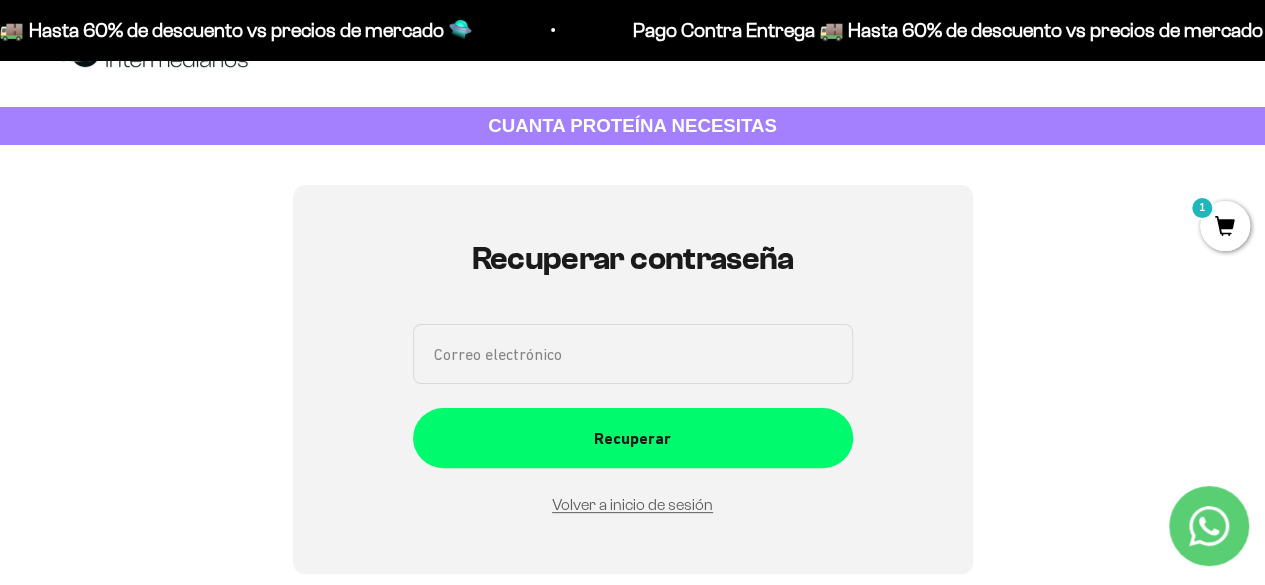 click on "Correo electrónico" at bounding box center [633, 354] 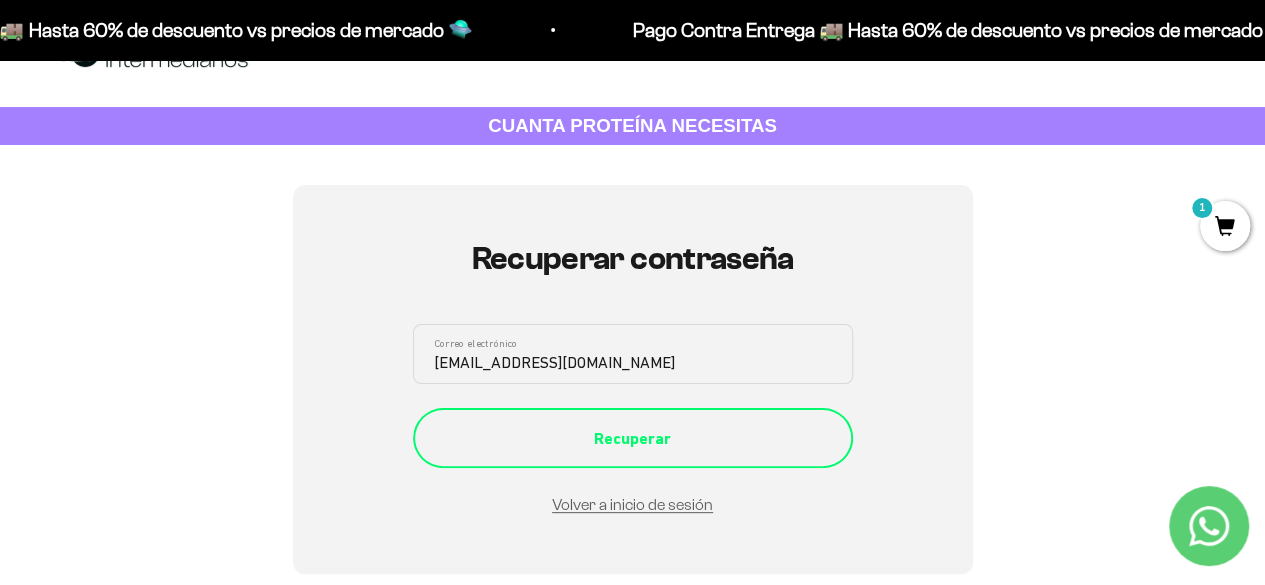 click on "Recuperar" at bounding box center [633, 439] 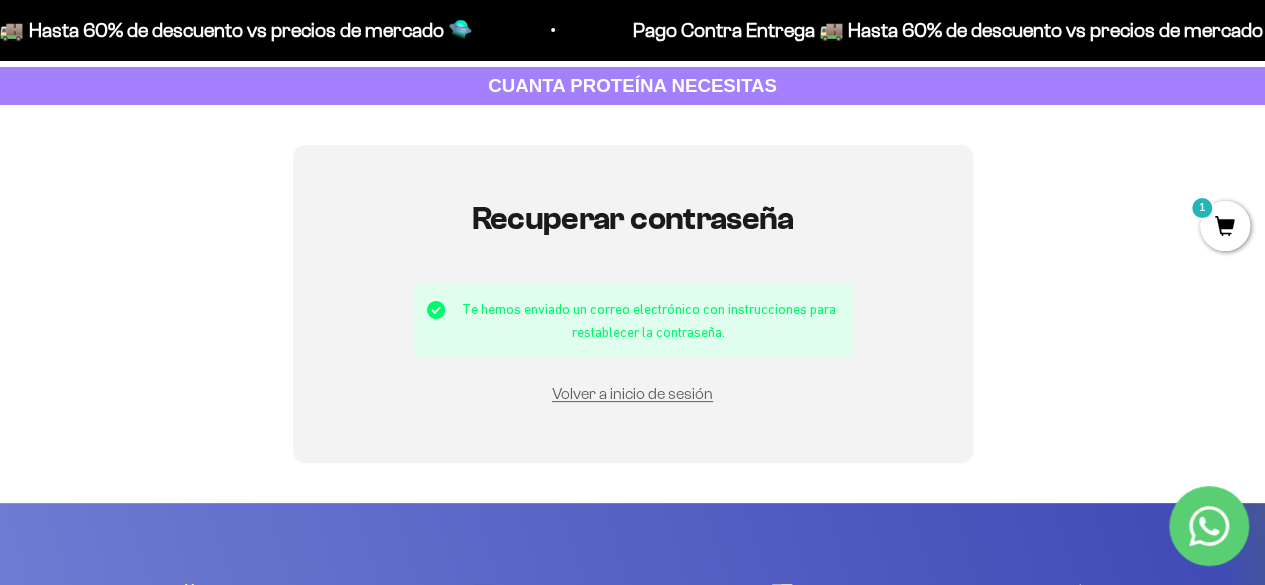 scroll, scrollTop: 130, scrollLeft: 0, axis: vertical 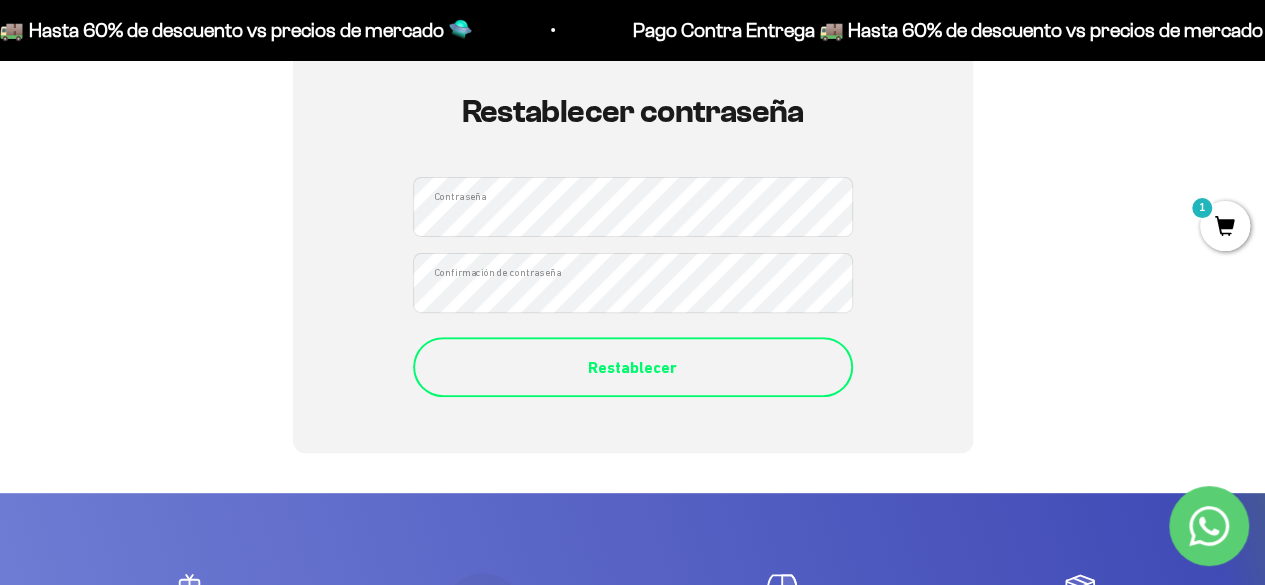 click on "Restablecer" at bounding box center (633, 367) 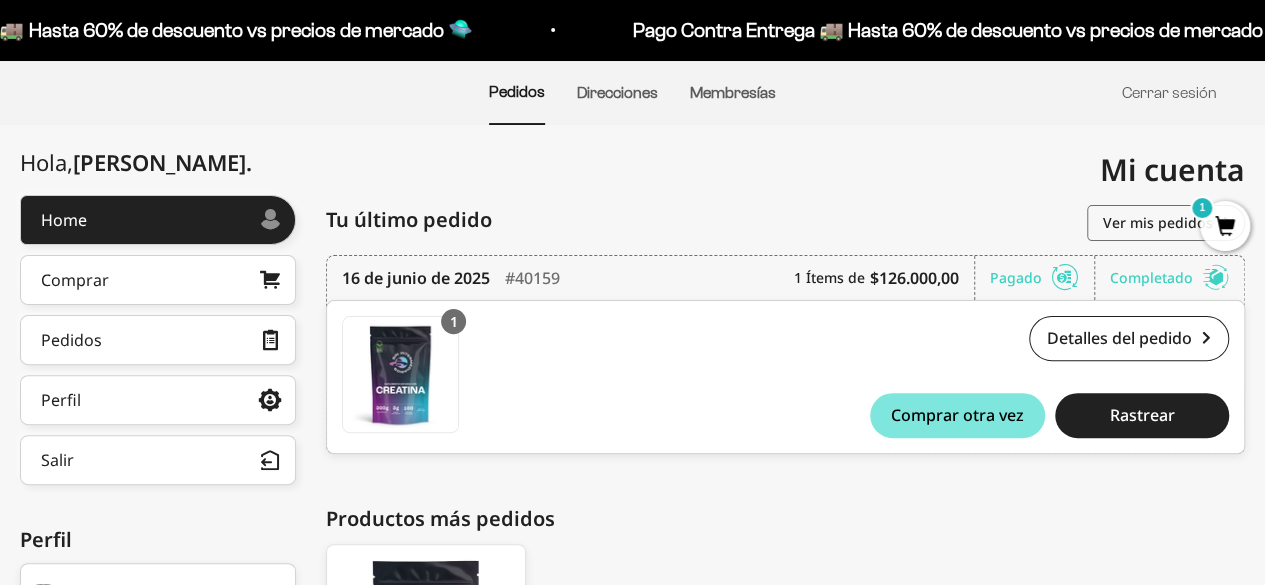 scroll, scrollTop: 149, scrollLeft: 0, axis: vertical 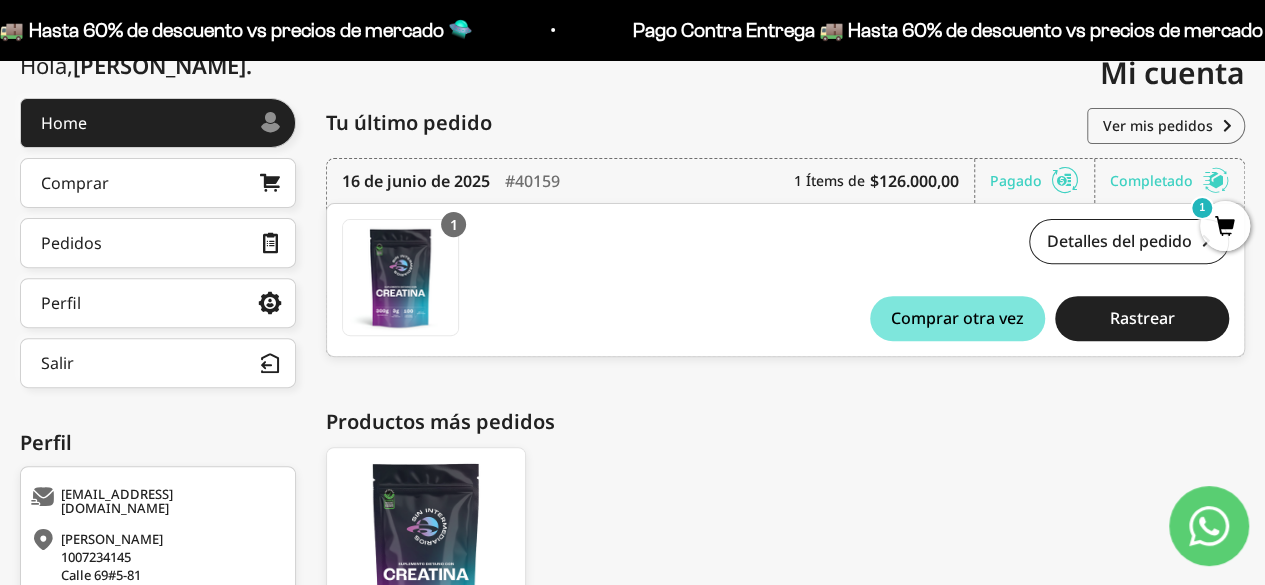 click on "Productos más pedidos" at bounding box center [785, 422] 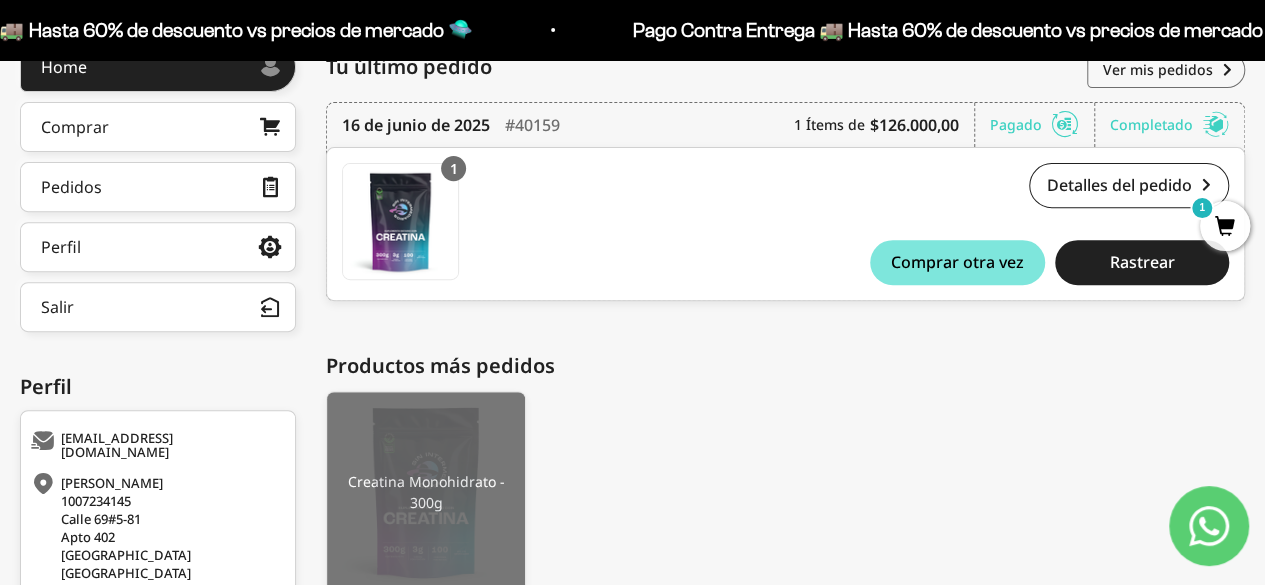 scroll, scrollTop: 171, scrollLeft: 0, axis: vertical 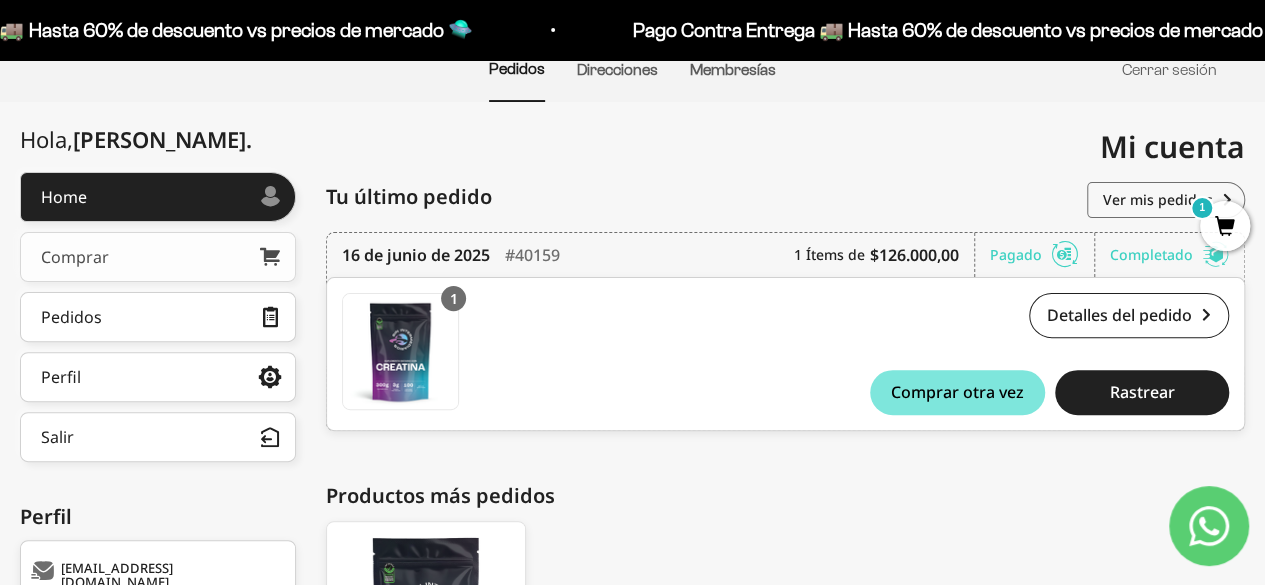click at bounding box center [270, 257] 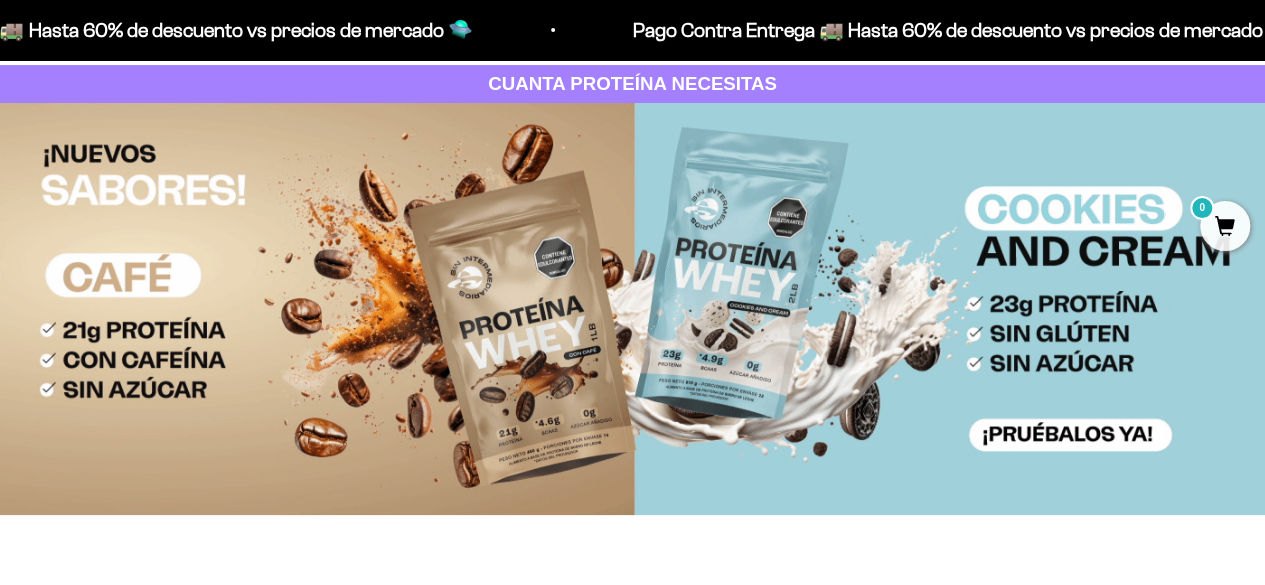 scroll, scrollTop: 728, scrollLeft: 0, axis: vertical 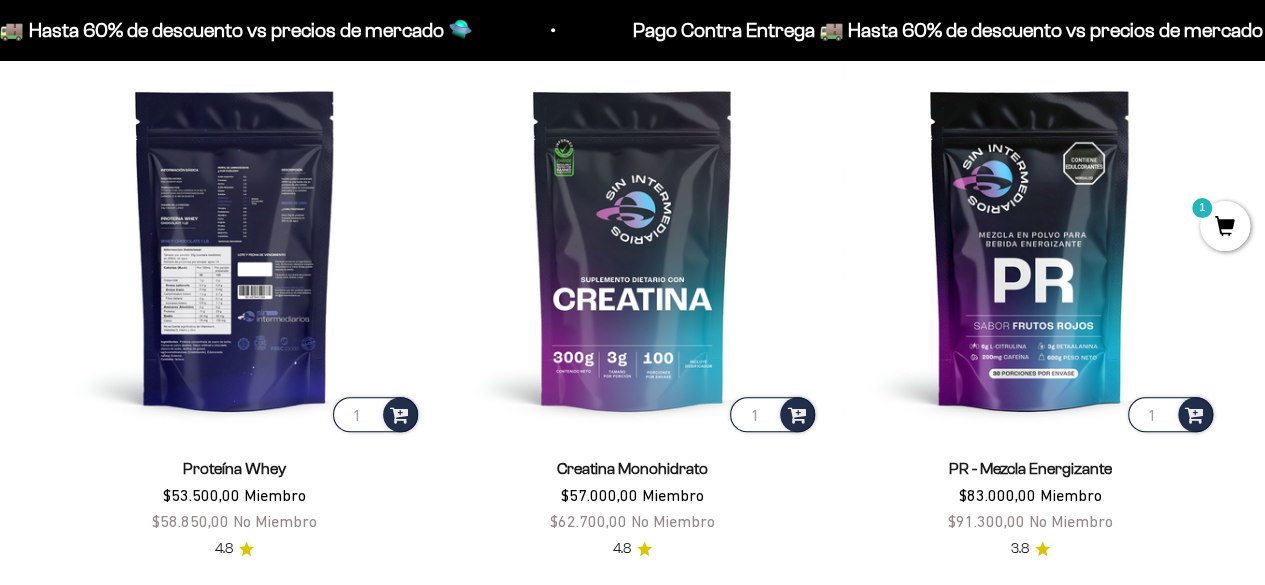click at bounding box center [235, 249] 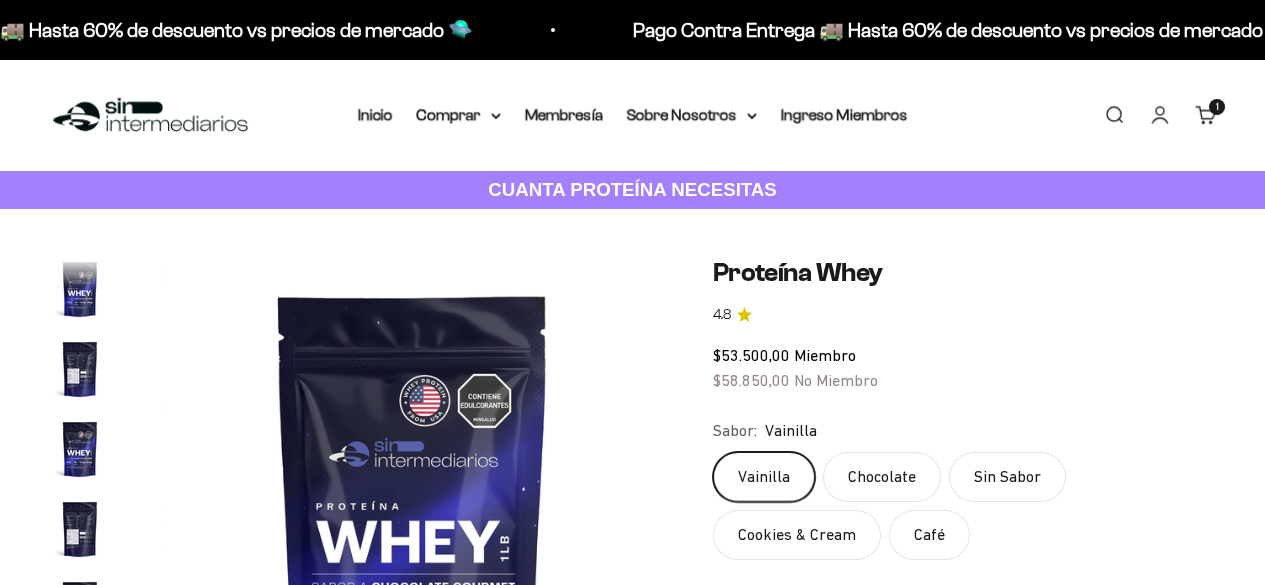 scroll, scrollTop: 0, scrollLeft: 0, axis: both 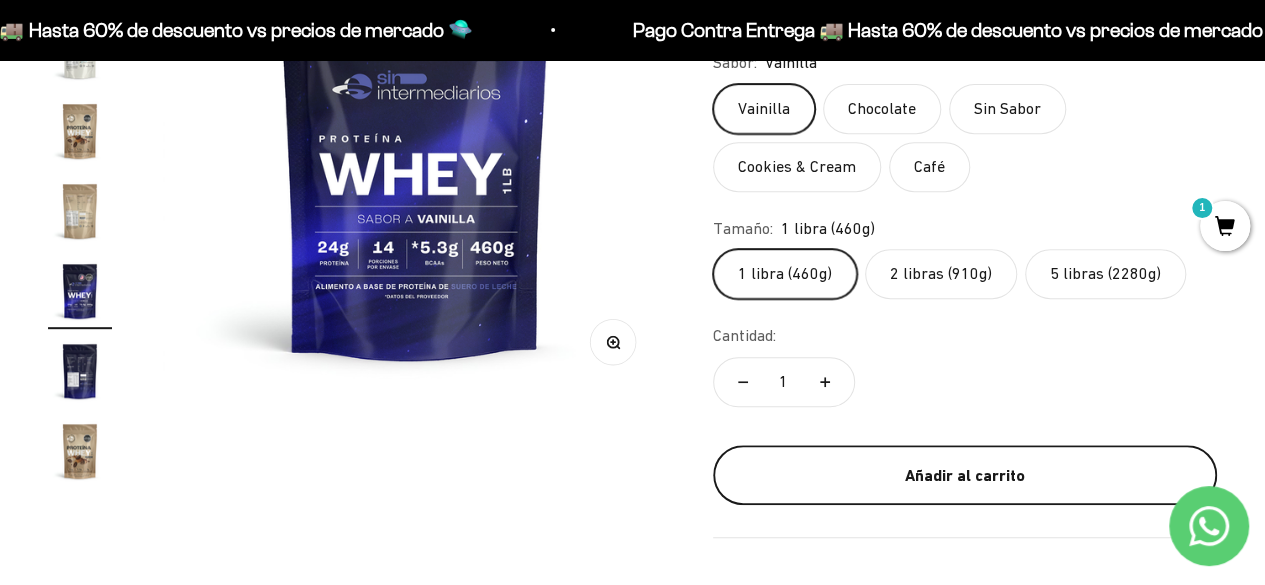 click on "Añadir al carrito" at bounding box center [965, 476] 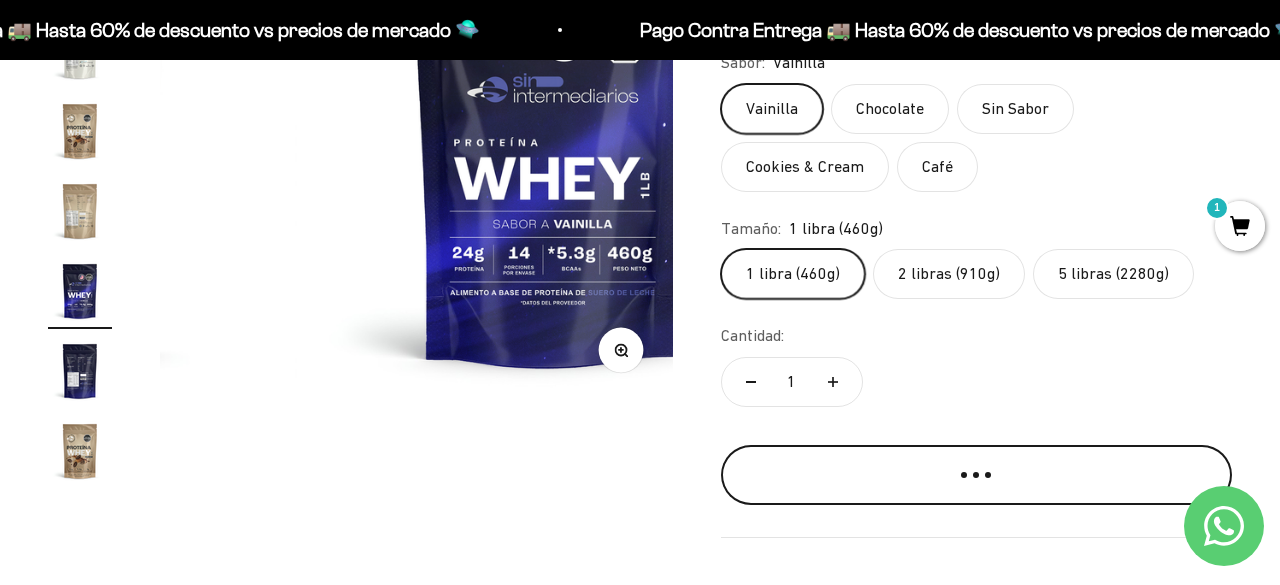 scroll, scrollTop: 0, scrollLeft: 8396, axis: horizontal 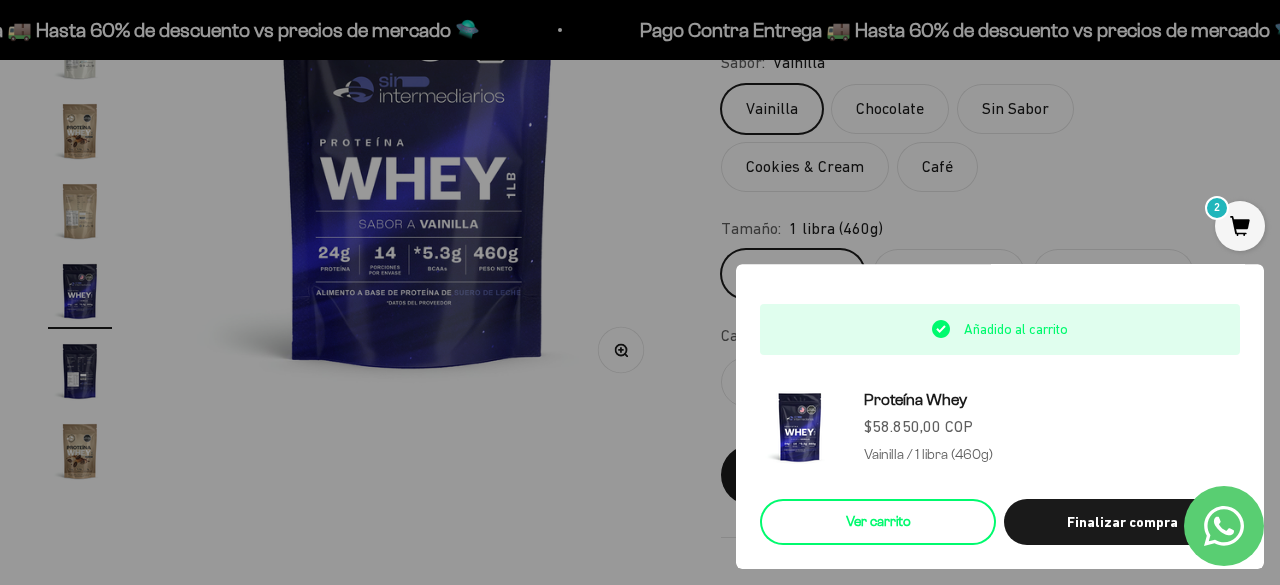 click on "Ver carrito" at bounding box center [878, 522] 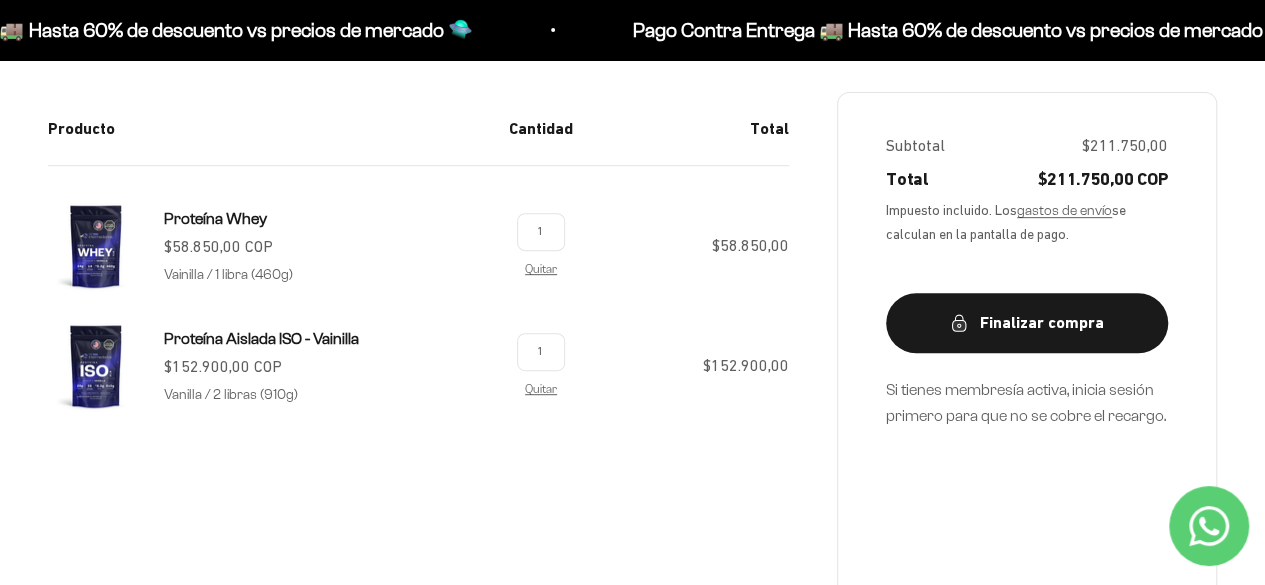 scroll, scrollTop: 376, scrollLeft: 0, axis: vertical 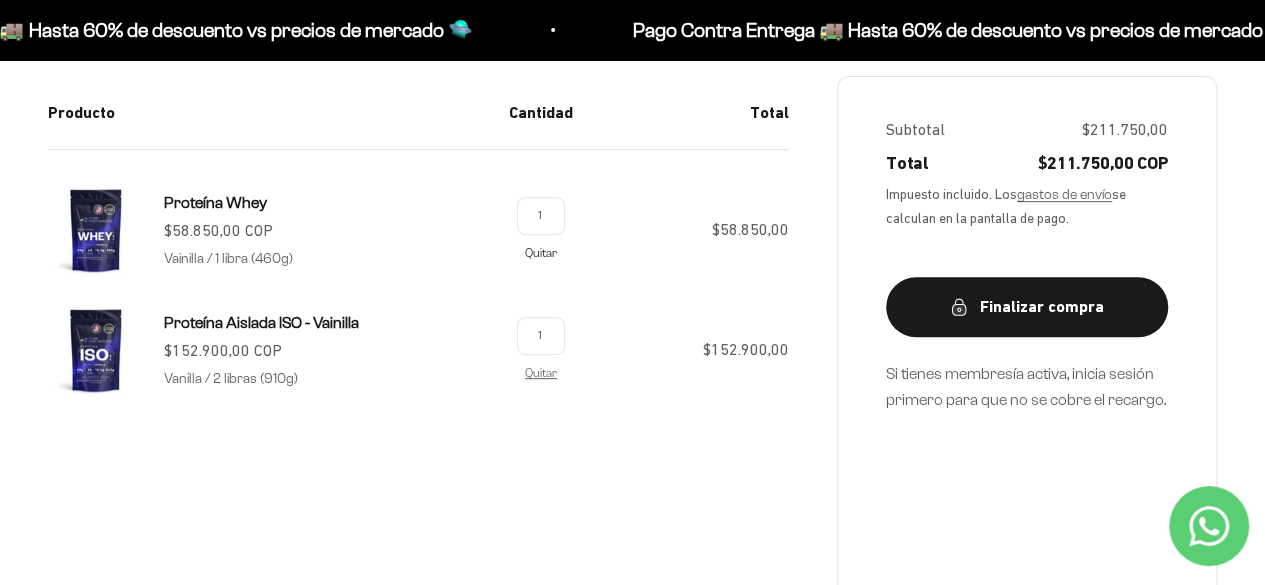 click on "Quitar" at bounding box center [541, 252] 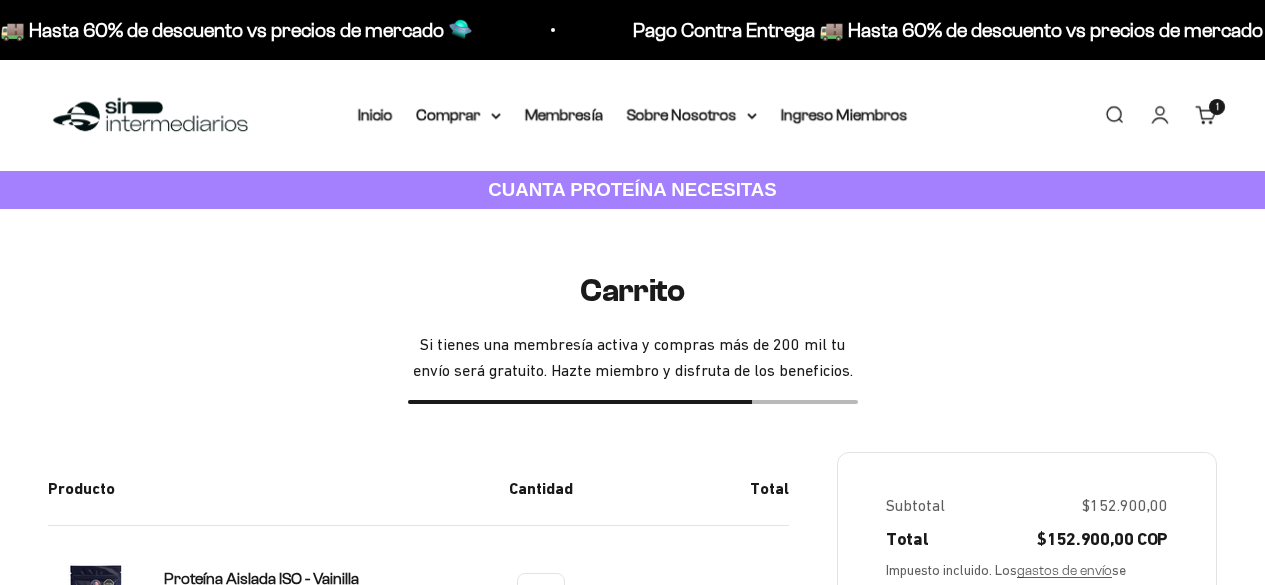 scroll, scrollTop: 348, scrollLeft: 0, axis: vertical 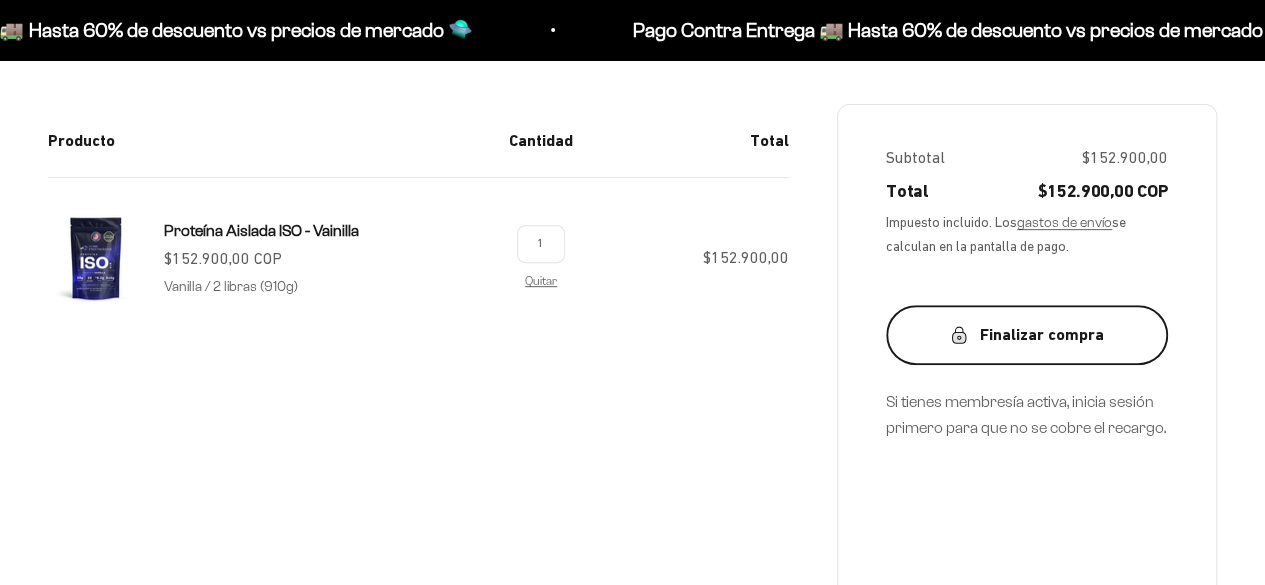 click on "Finalizar compra" at bounding box center (1027, 335) 